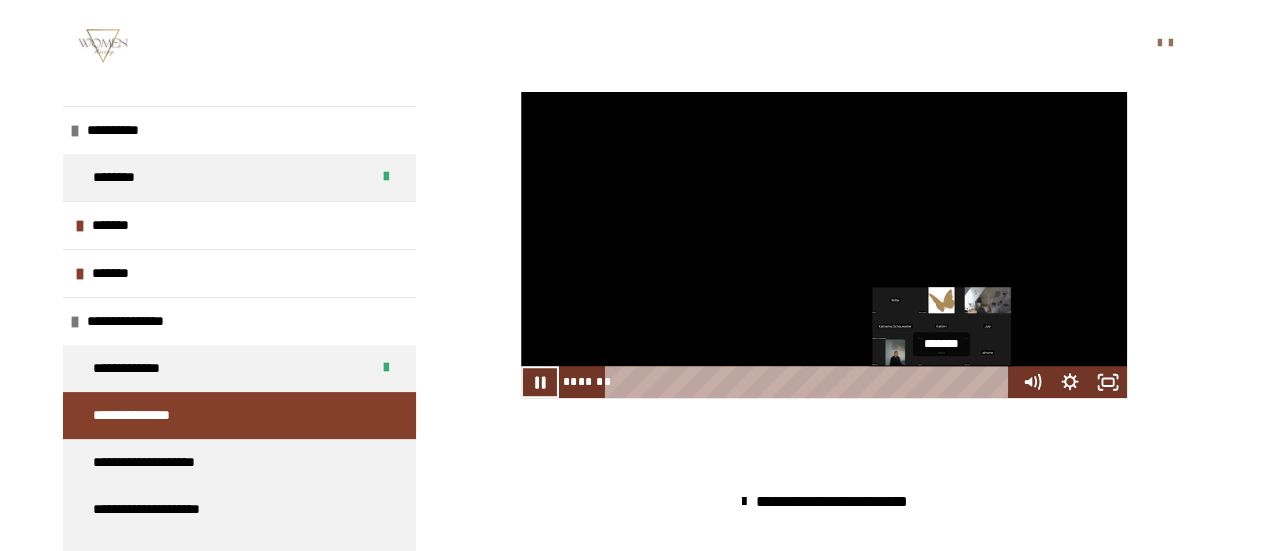 scroll, scrollTop: 533, scrollLeft: 0, axis: vertical 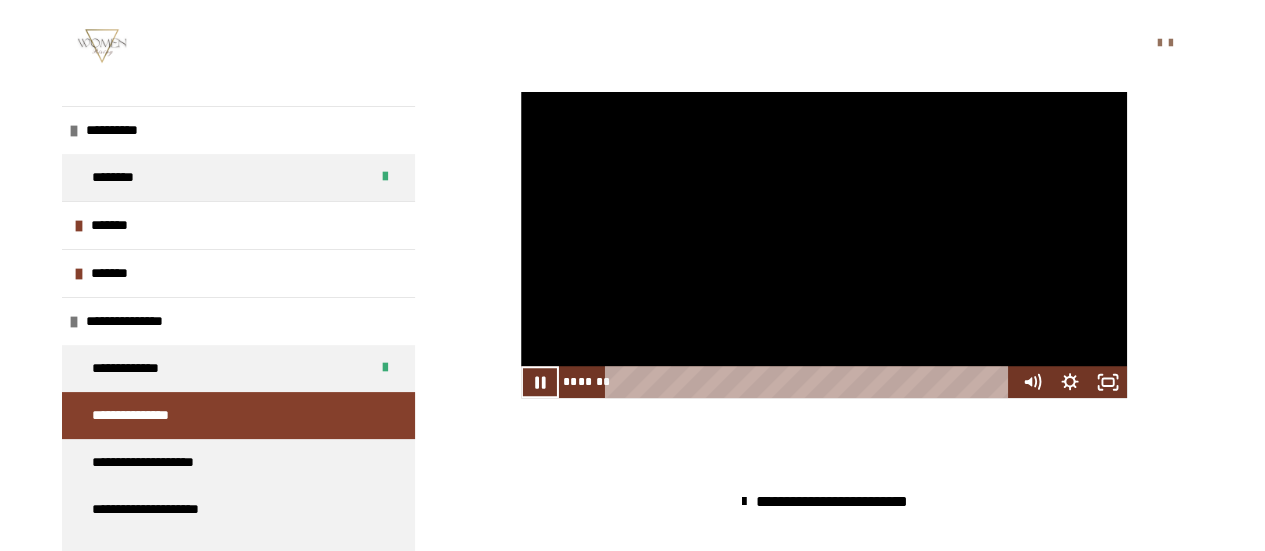 type 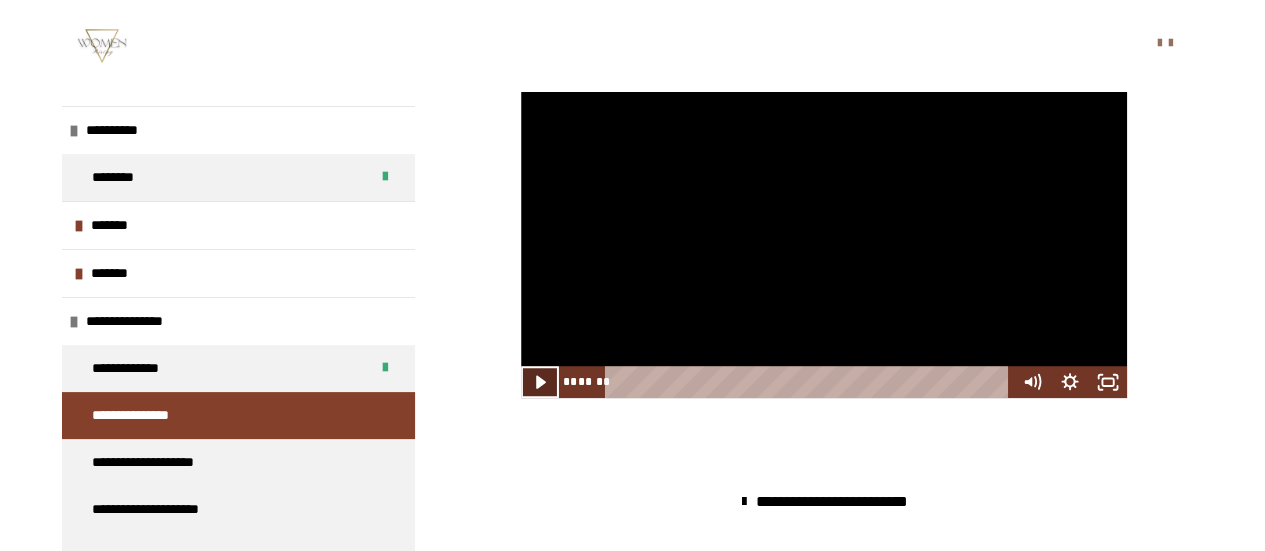 click 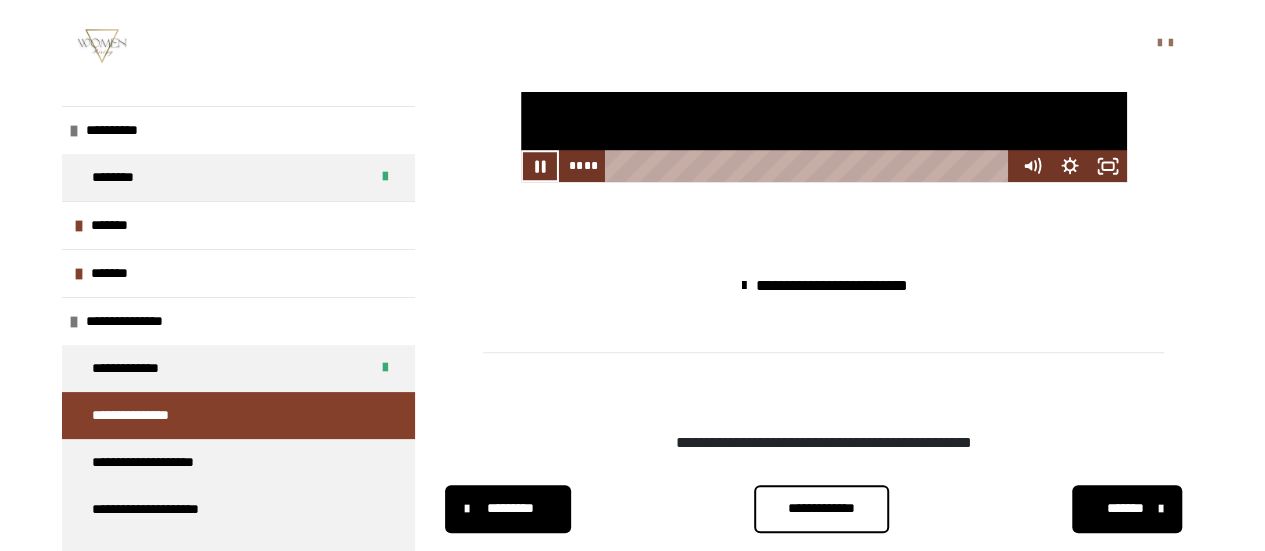 scroll, scrollTop: 787, scrollLeft: 0, axis: vertical 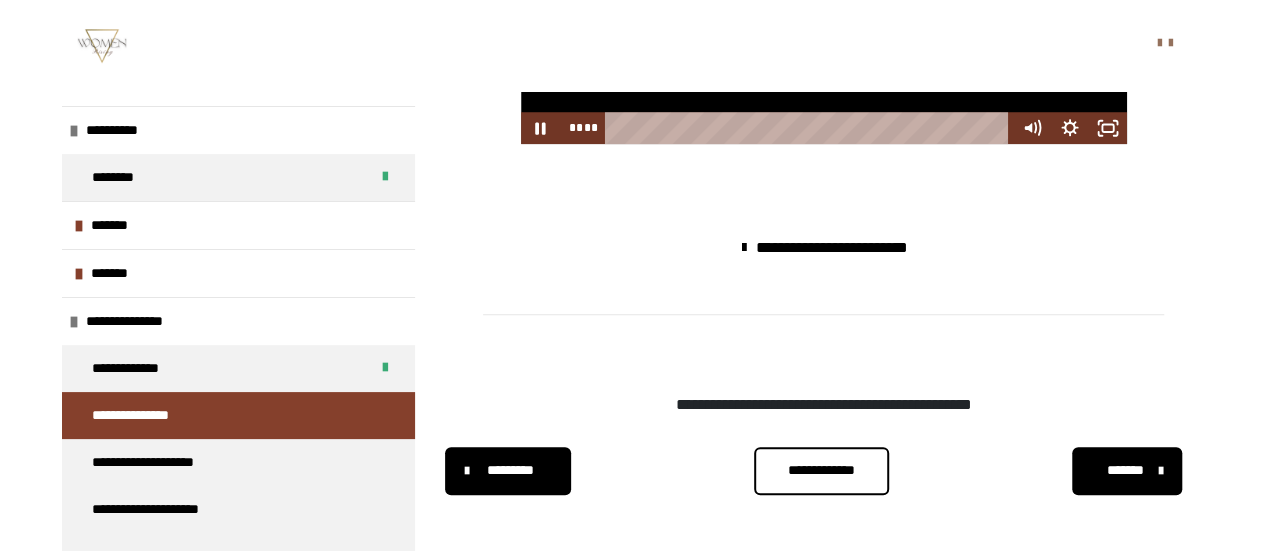 click on "**********" at bounding box center [821, 470] 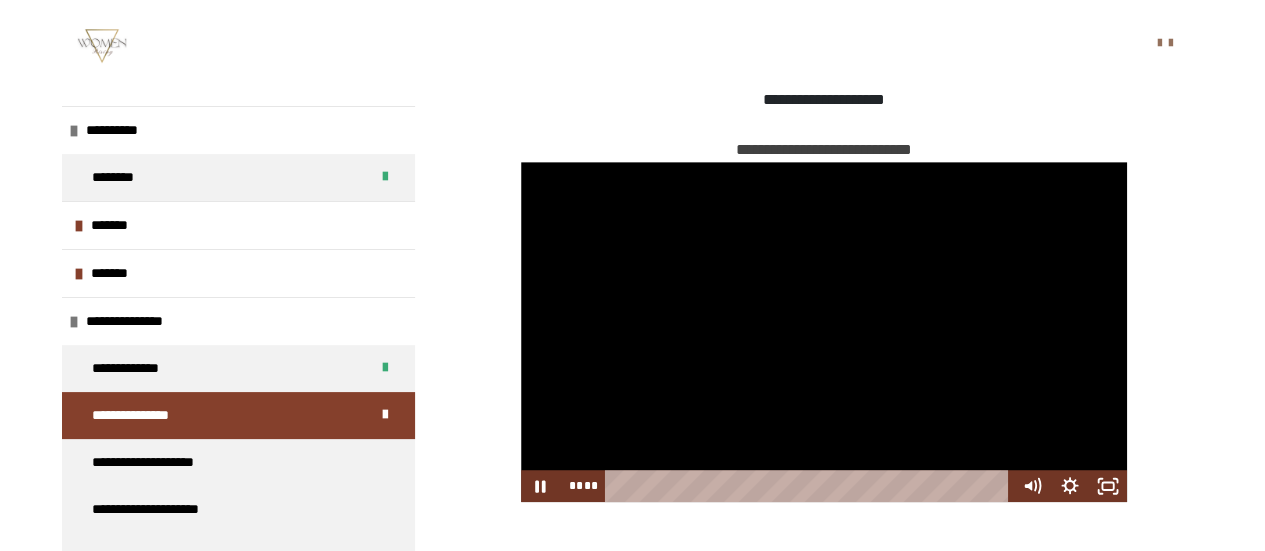 scroll, scrollTop: 428, scrollLeft: 0, axis: vertical 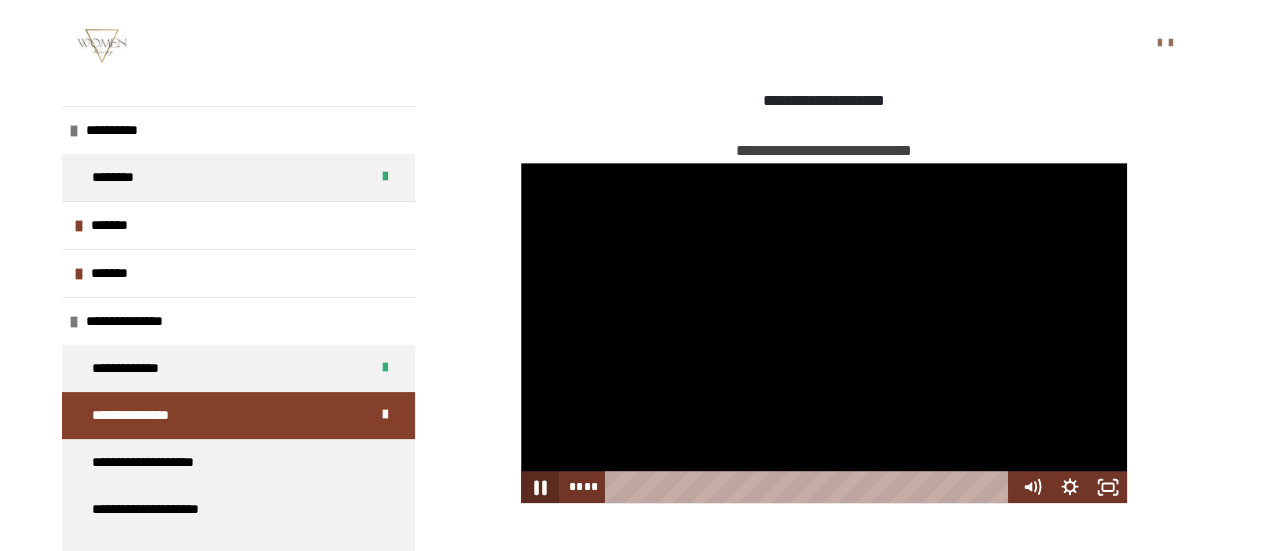 click 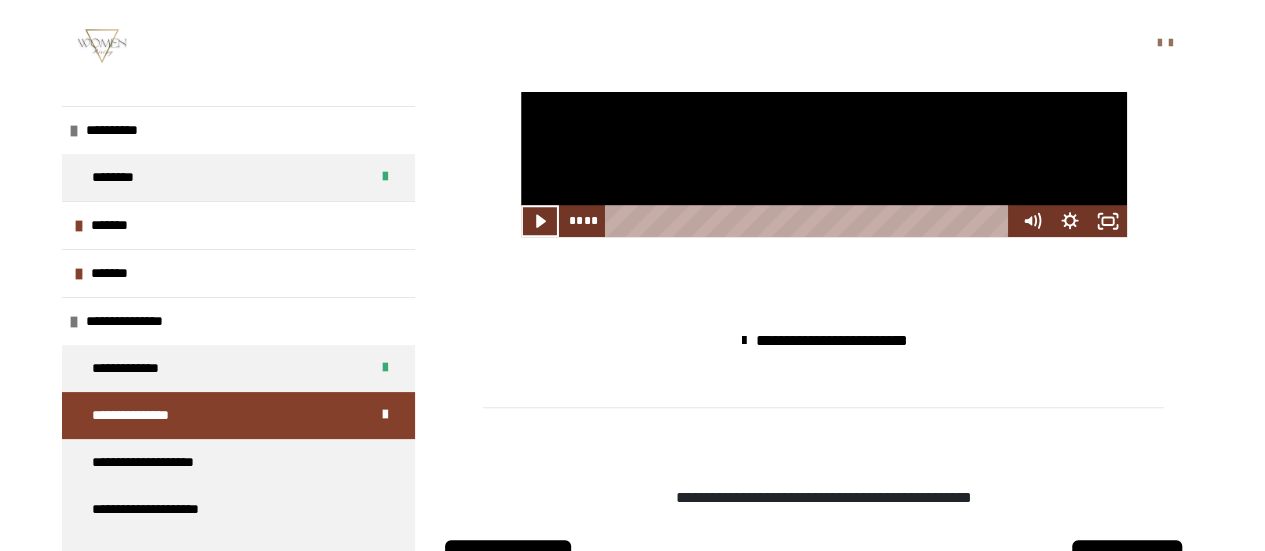 scroll, scrollTop: 718, scrollLeft: 0, axis: vertical 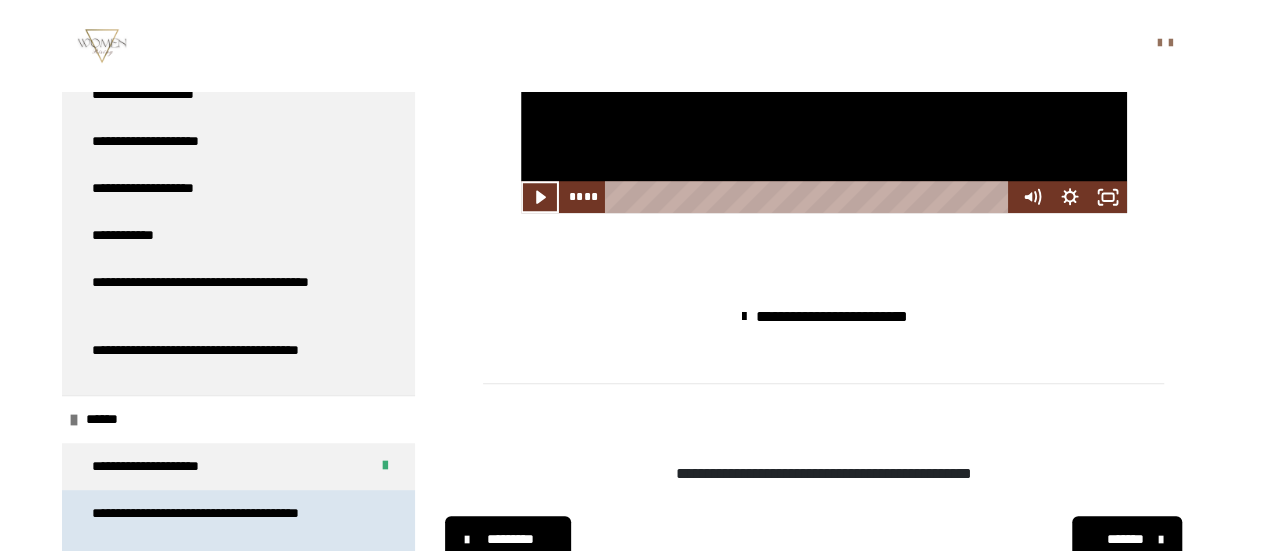 click on "**********" at bounding box center [223, 524] 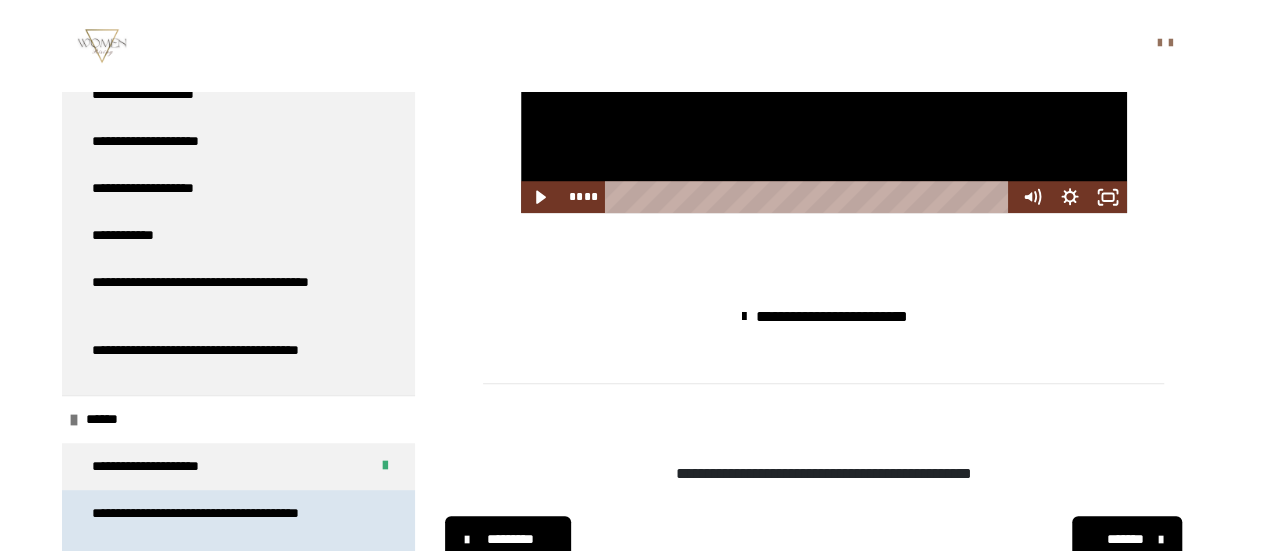 scroll, scrollTop: 361, scrollLeft: 0, axis: vertical 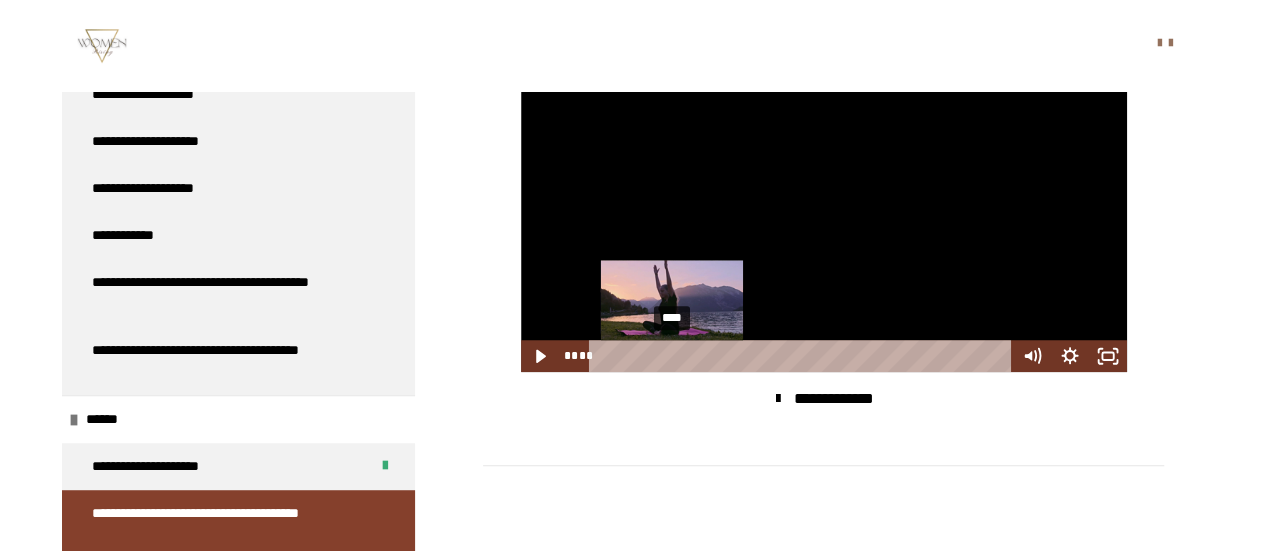 click on "****" at bounding box center [803, 356] 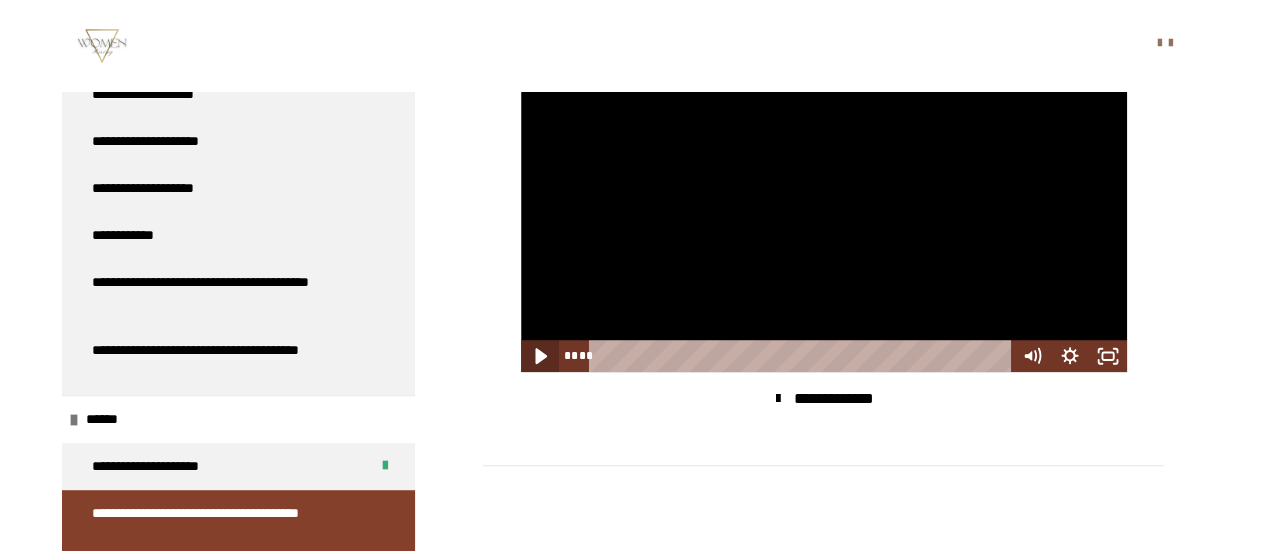 click 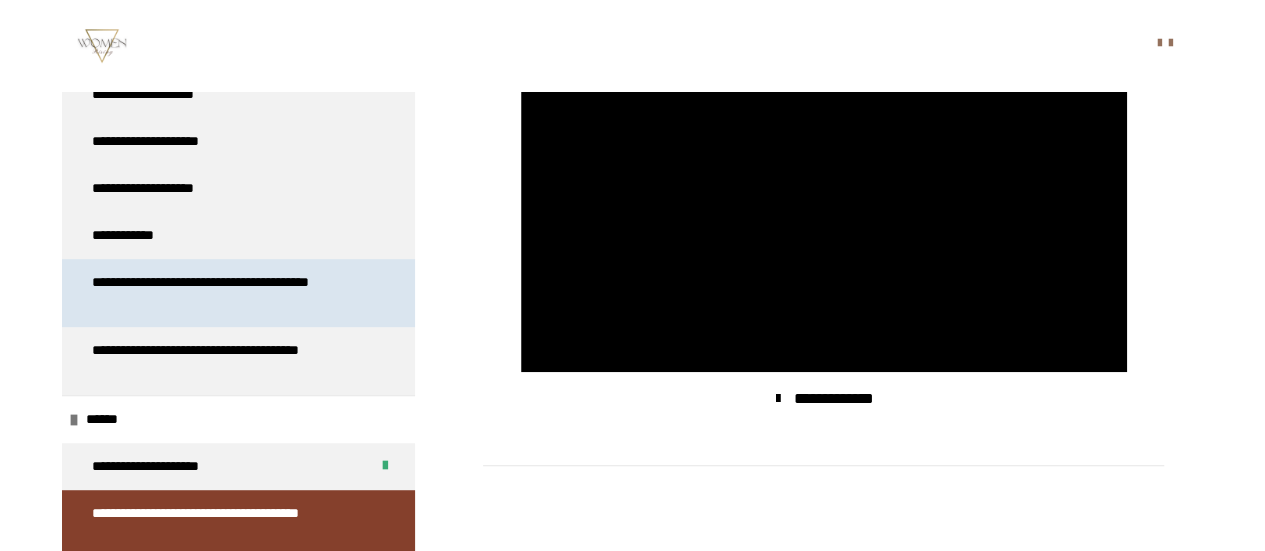 scroll, scrollTop: 287, scrollLeft: 0, axis: vertical 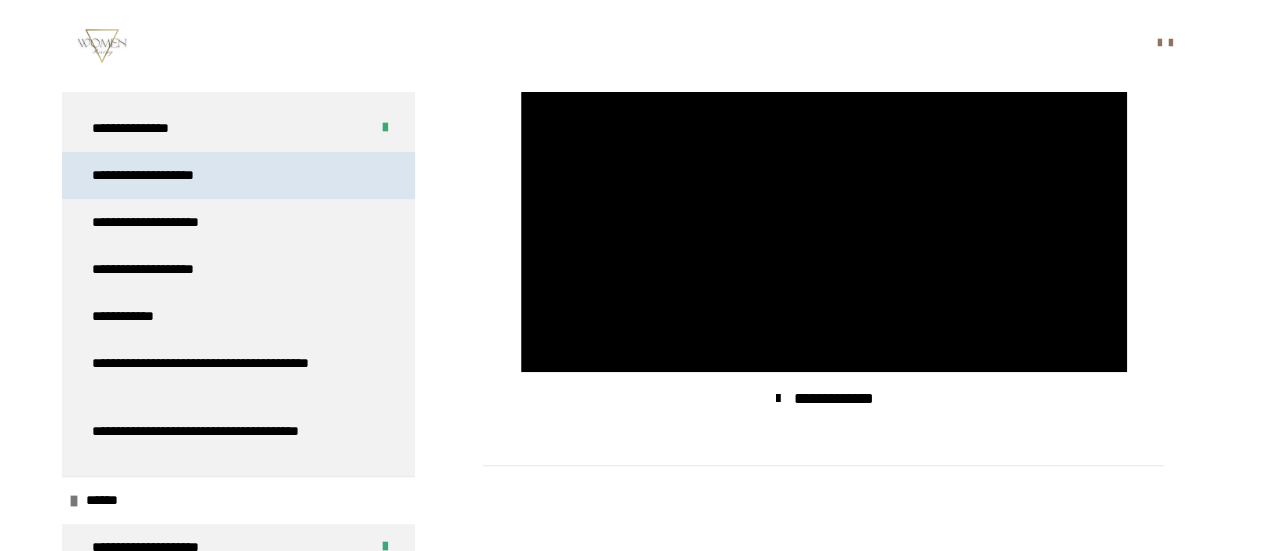 click on "**********" at bounding box center [238, 175] 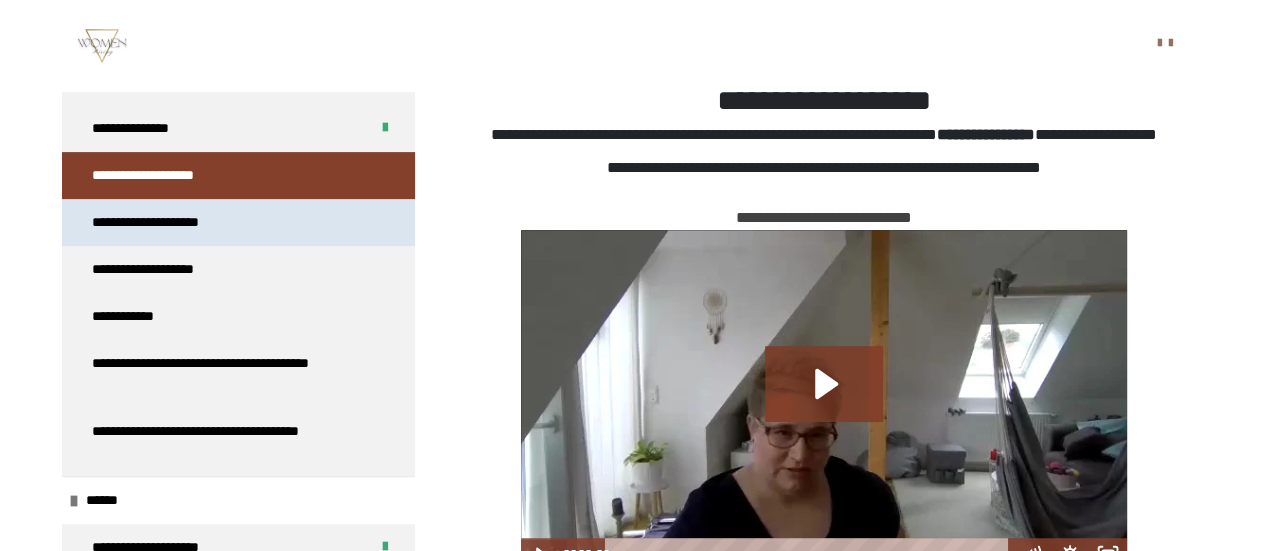 click on "**********" at bounding box center (238, 222) 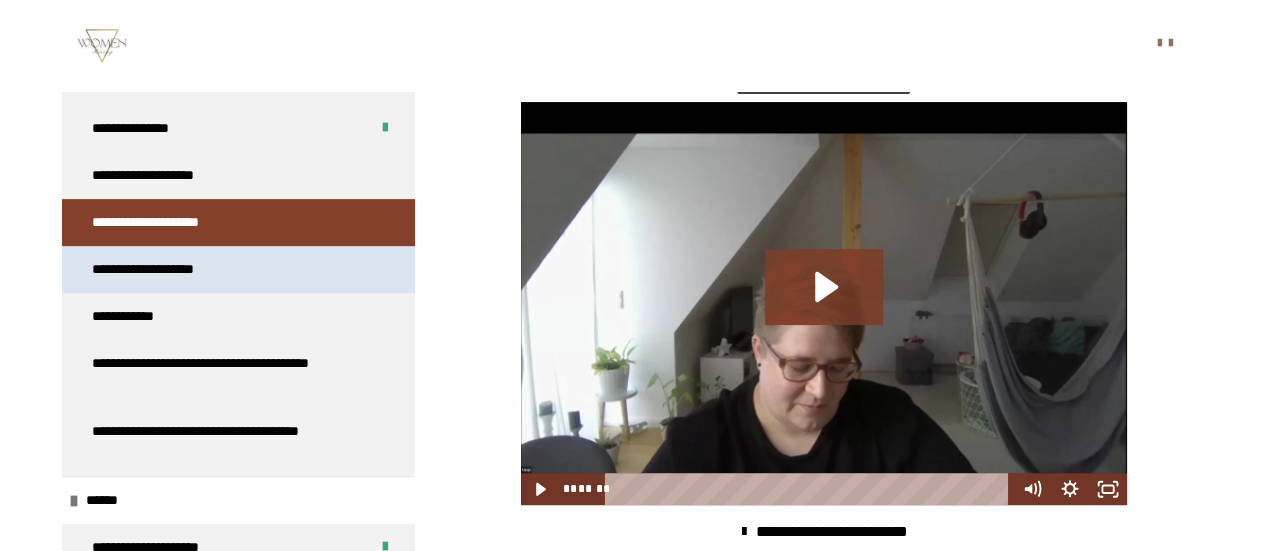 click on "**********" at bounding box center [238, 269] 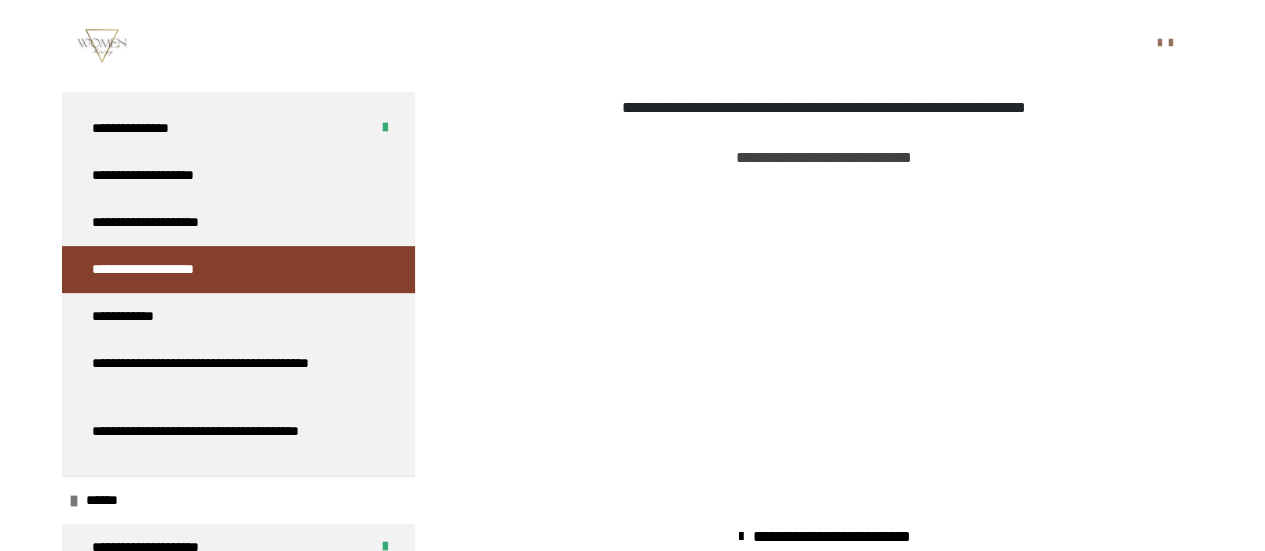 scroll, scrollTop: 532, scrollLeft: 0, axis: vertical 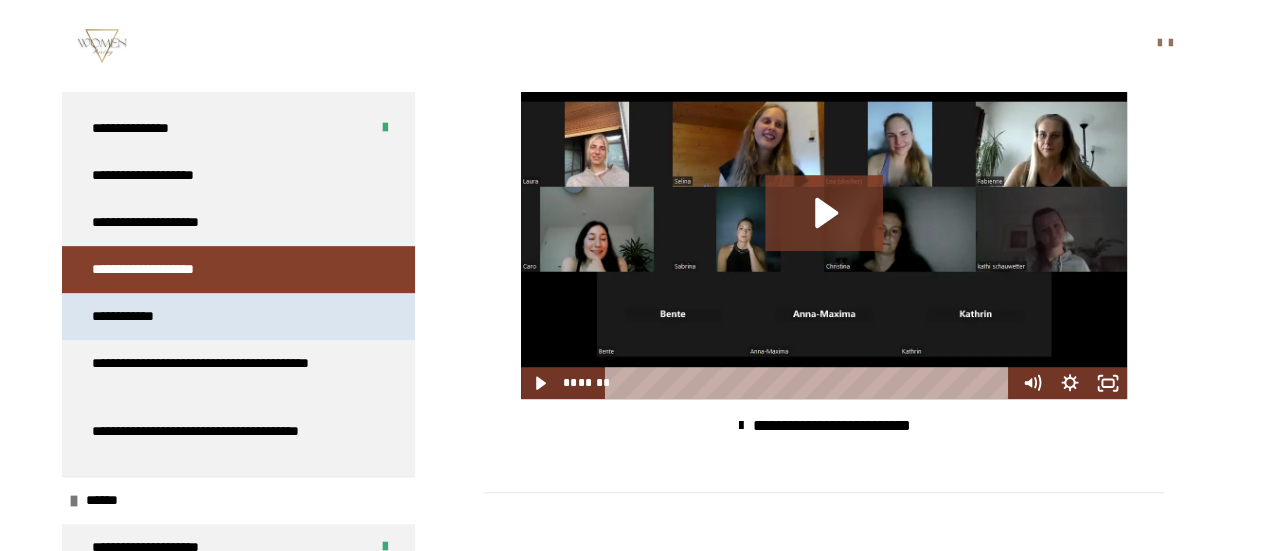 click on "**********" at bounding box center (238, 316) 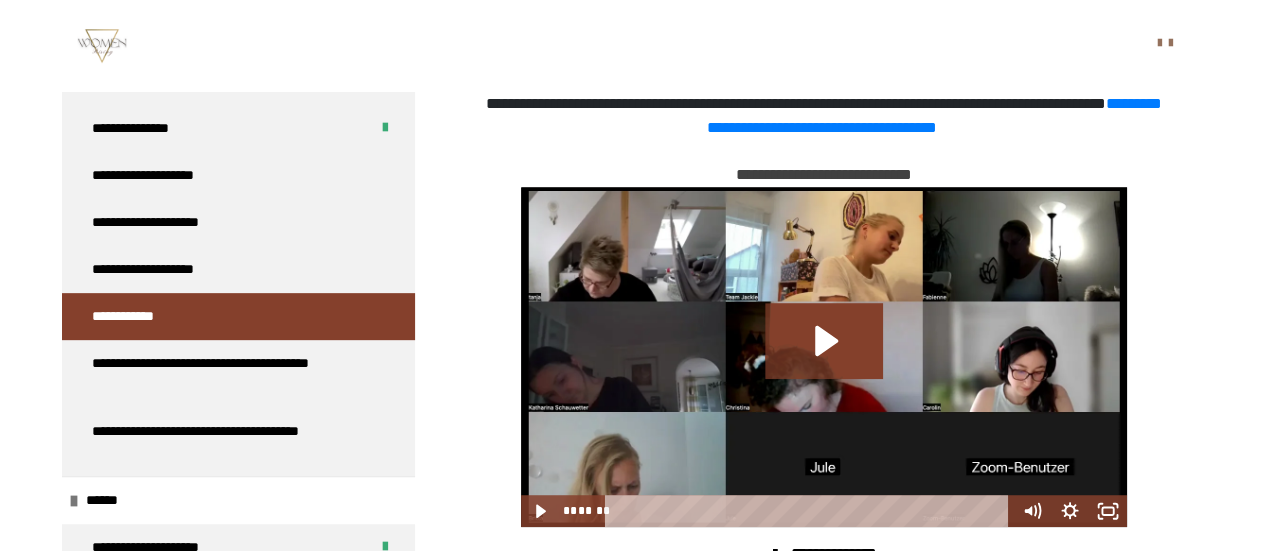 scroll, scrollTop: 349, scrollLeft: 0, axis: vertical 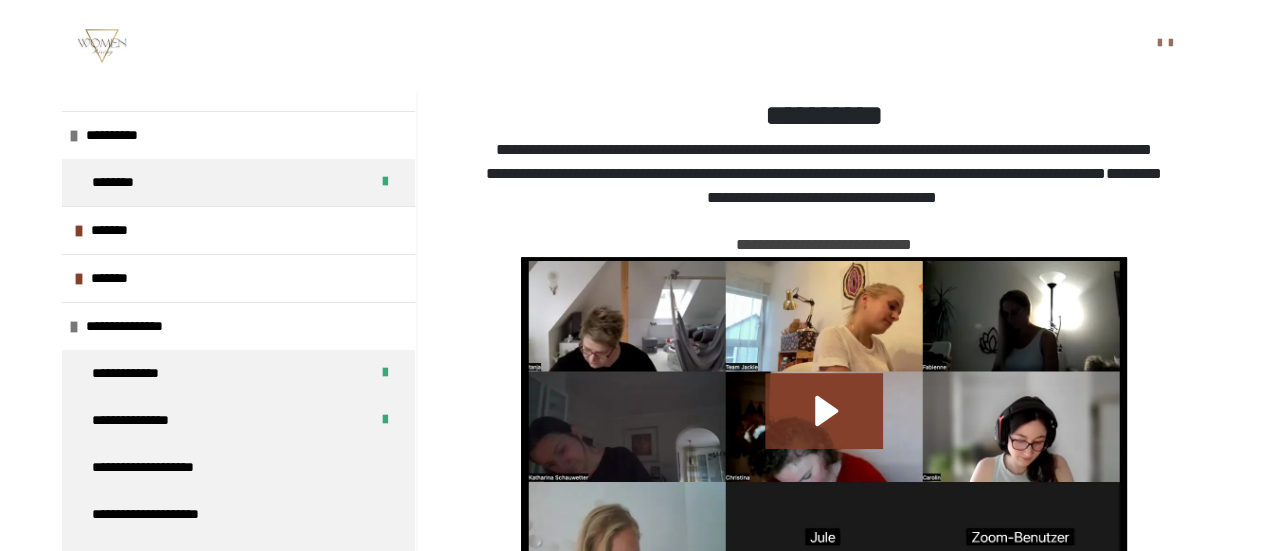 click on "**********" at bounding box center [934, 185] 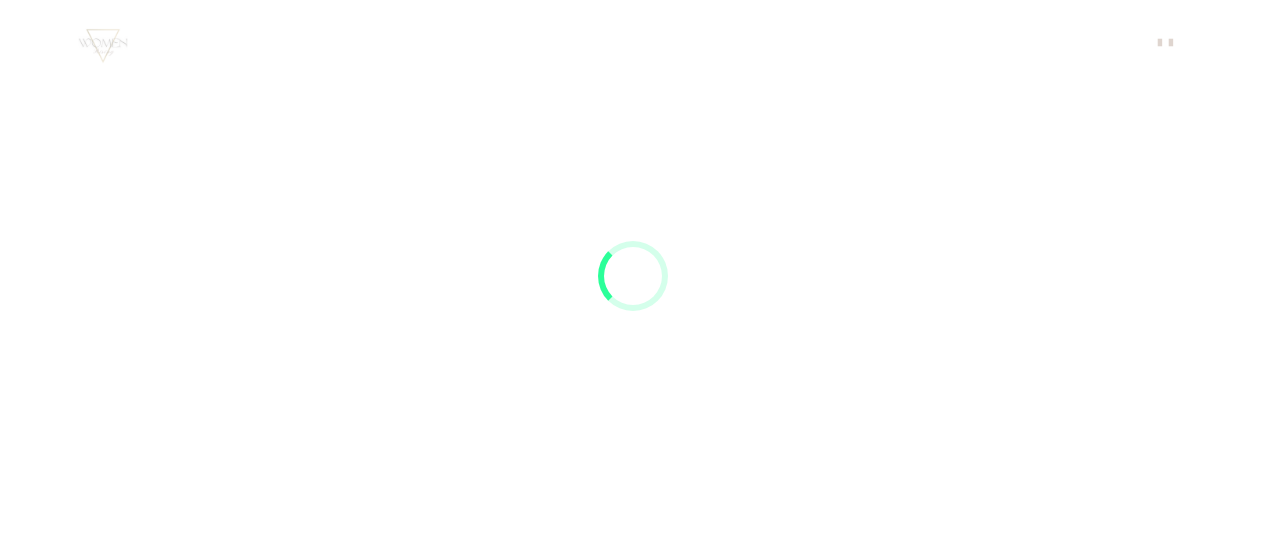 scroll, scrollTop: 0, scrollLeft: 0, axis: both 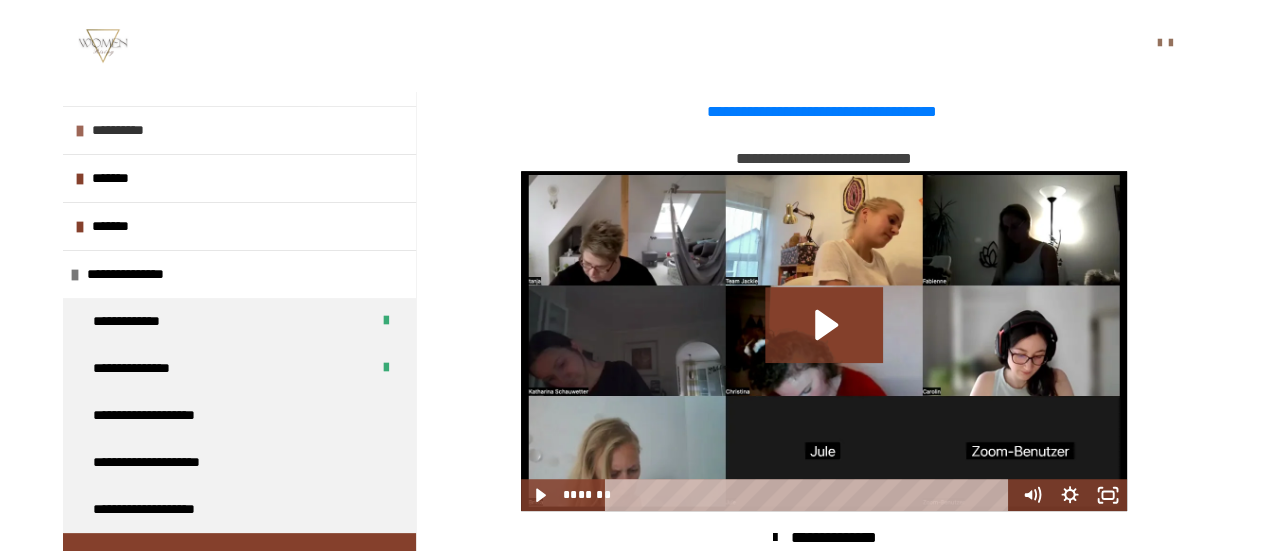 click on "**********" at bounding box center [137, 130] 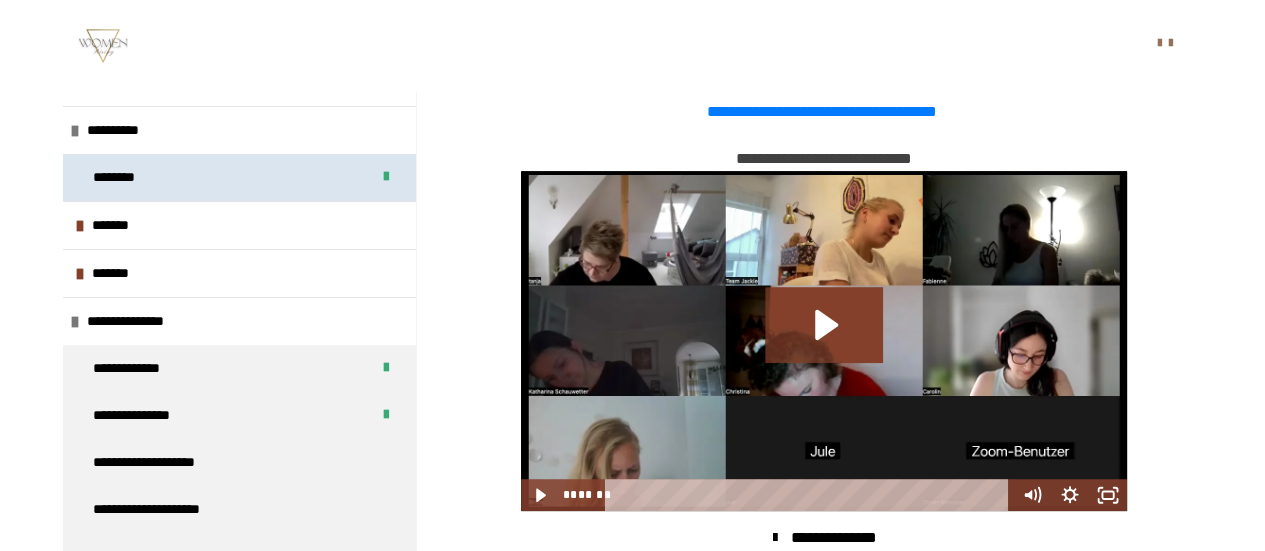 click on "********" at bounding box center (239, 177) 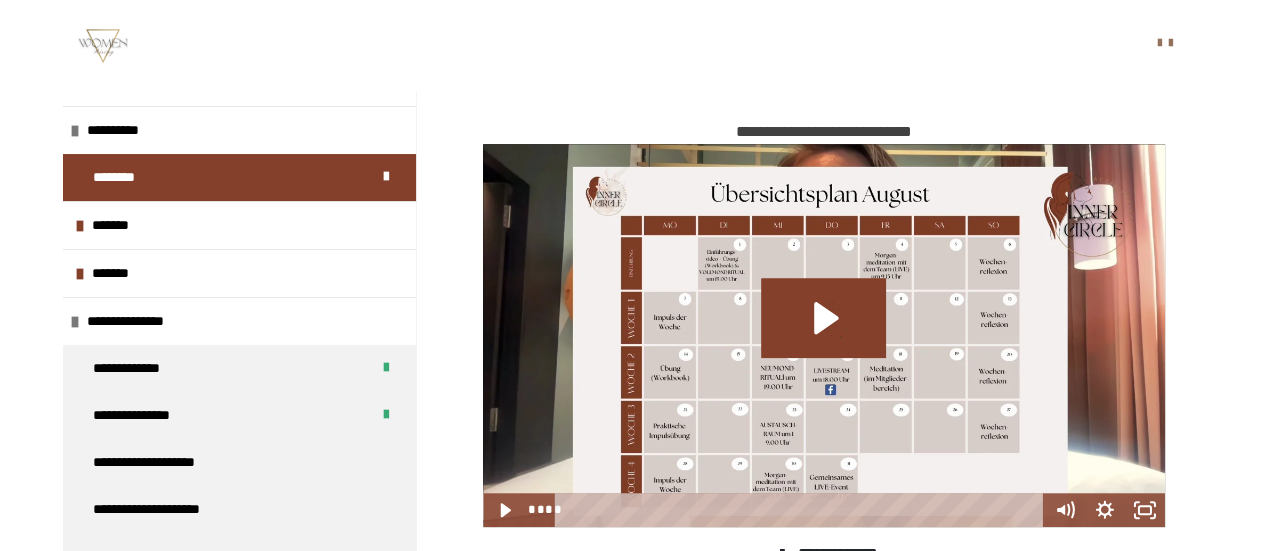scroll, scrollTop: 555, scrollLeft: 0, axis: vertical 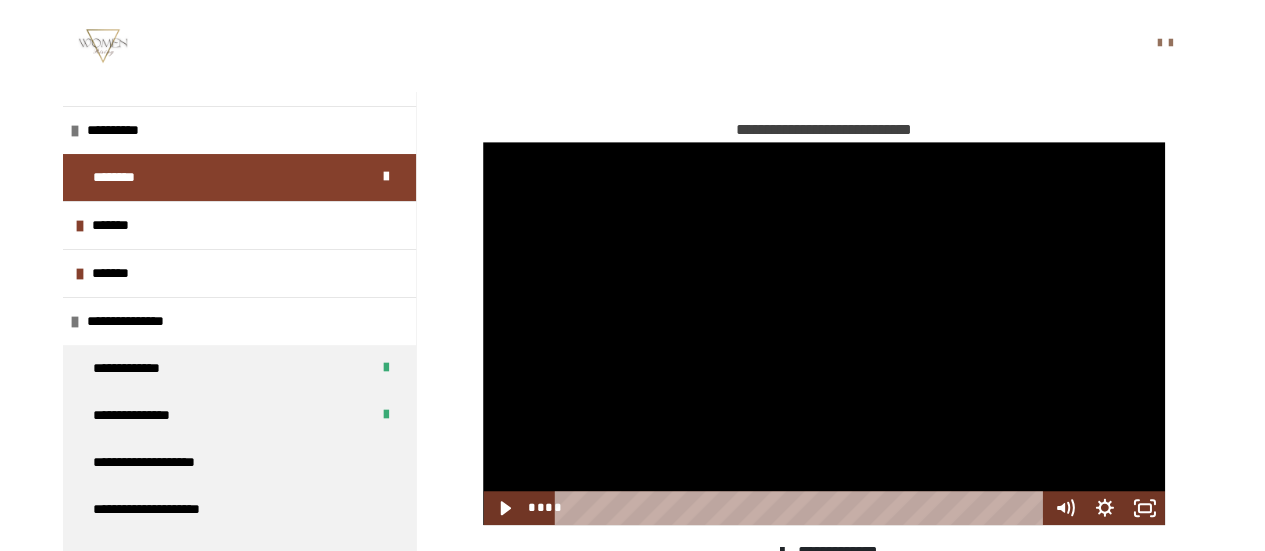 click at bounding box center [802, 508] 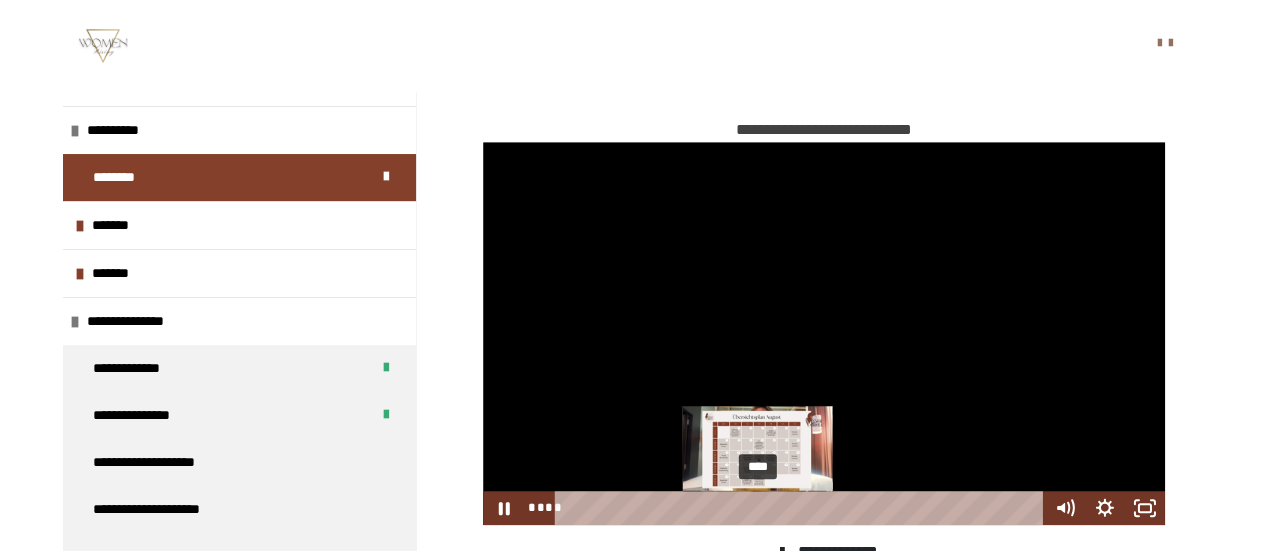 click on "****" at bounding box center [802, 508] 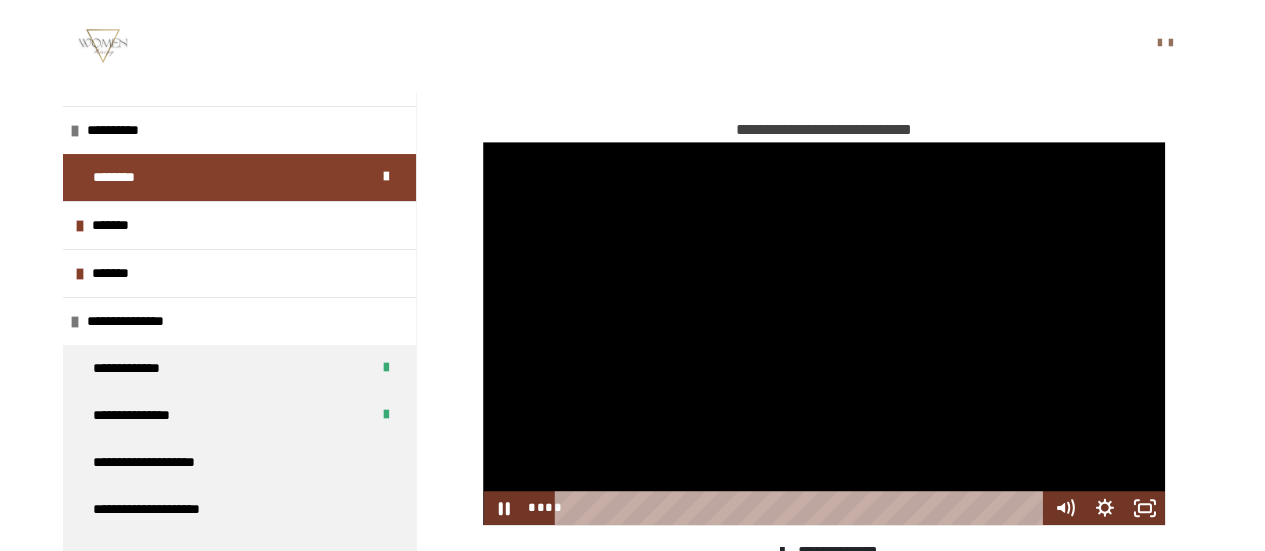 click on "**********" at bounding box center (632, 1207) 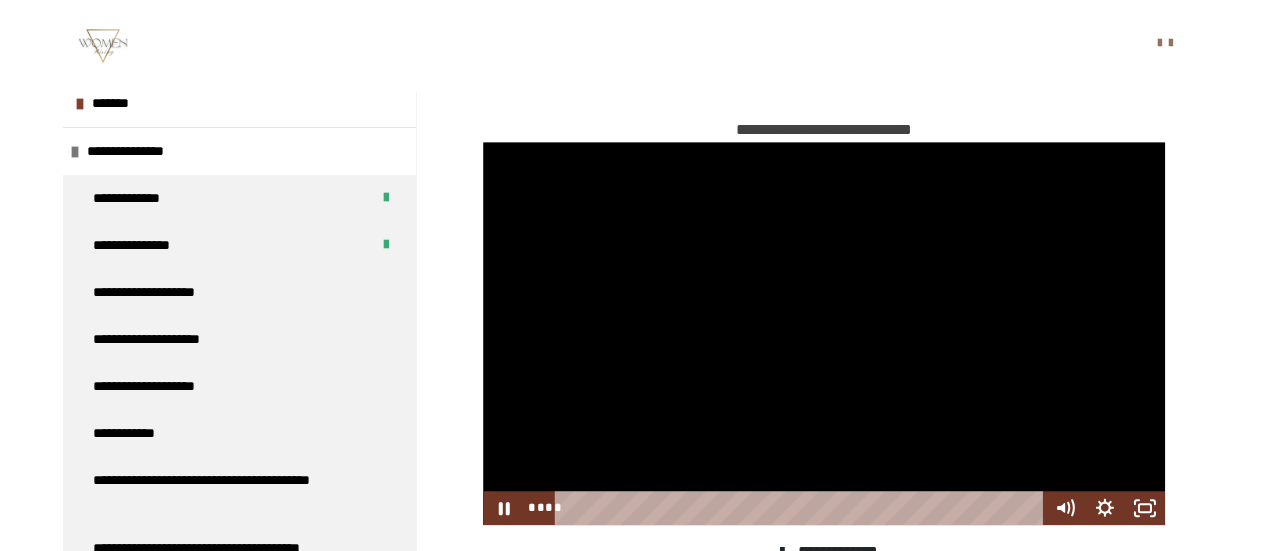 scroll, scrollTop: 252, scrollLeft: 0, axis: vertical 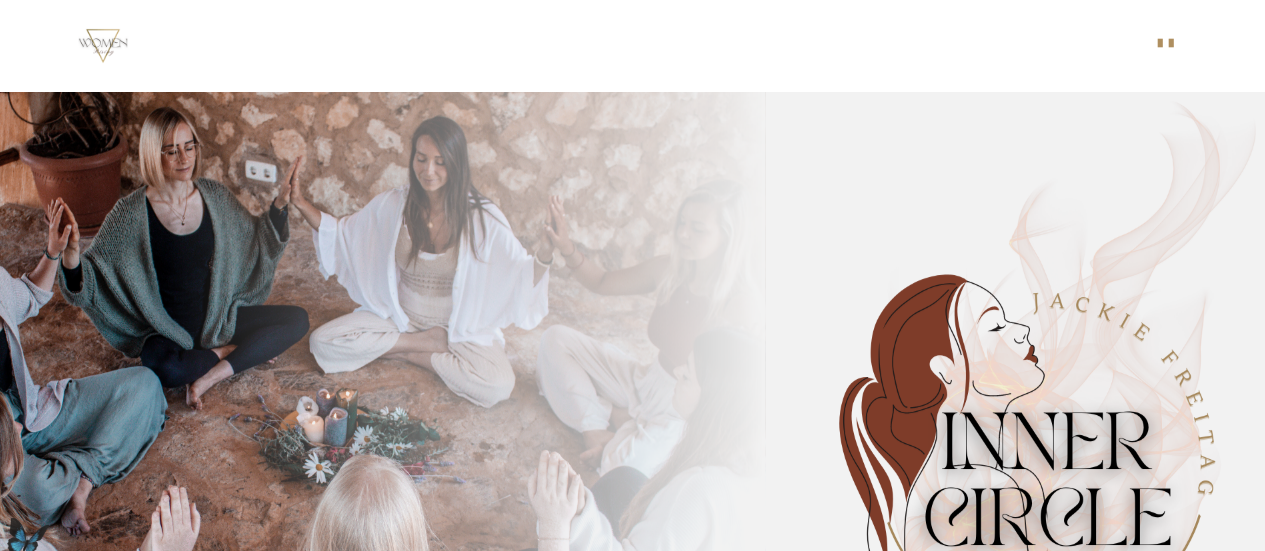 click on "**********" at bounding box center (632, 45) 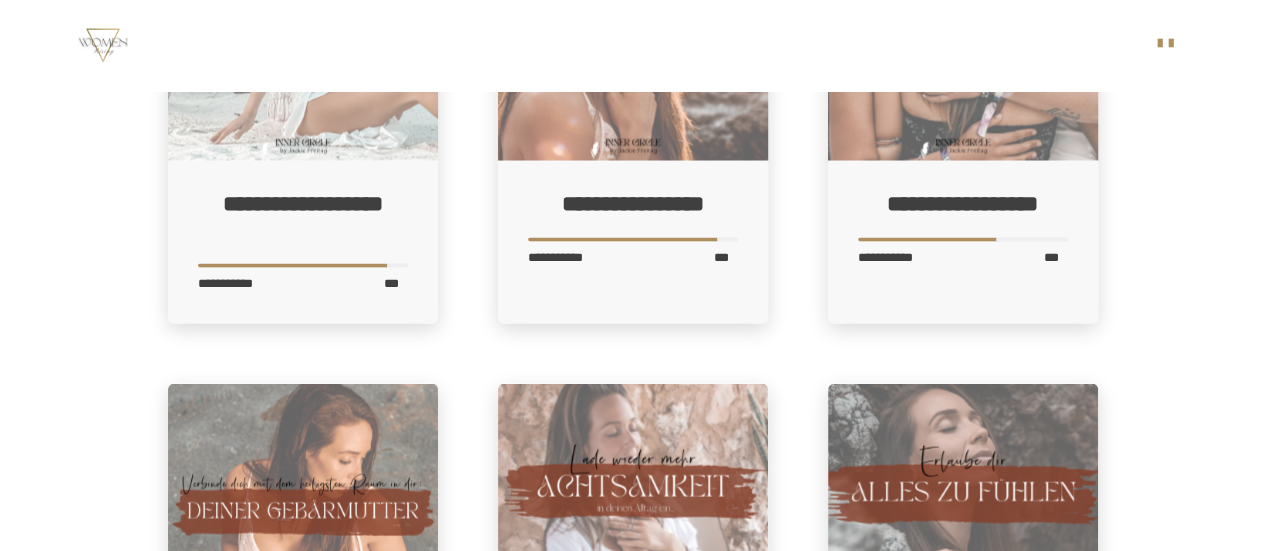 scroll, scrollTop: 1994, scrollLeft: 0, axis: vertical 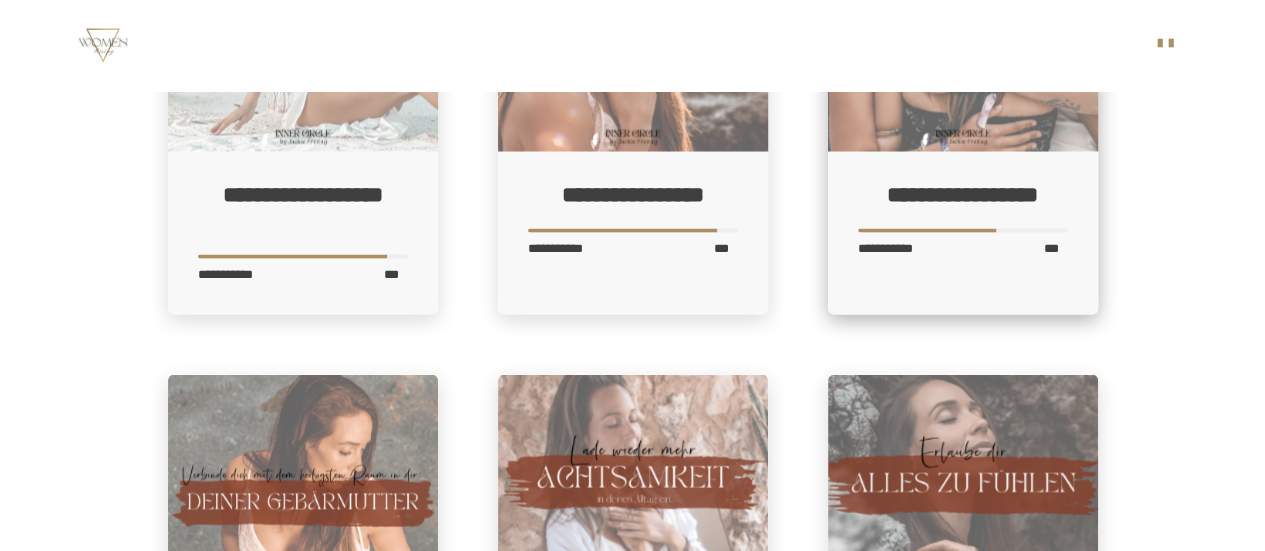 click on "**********" at bounding box center (963, 195) 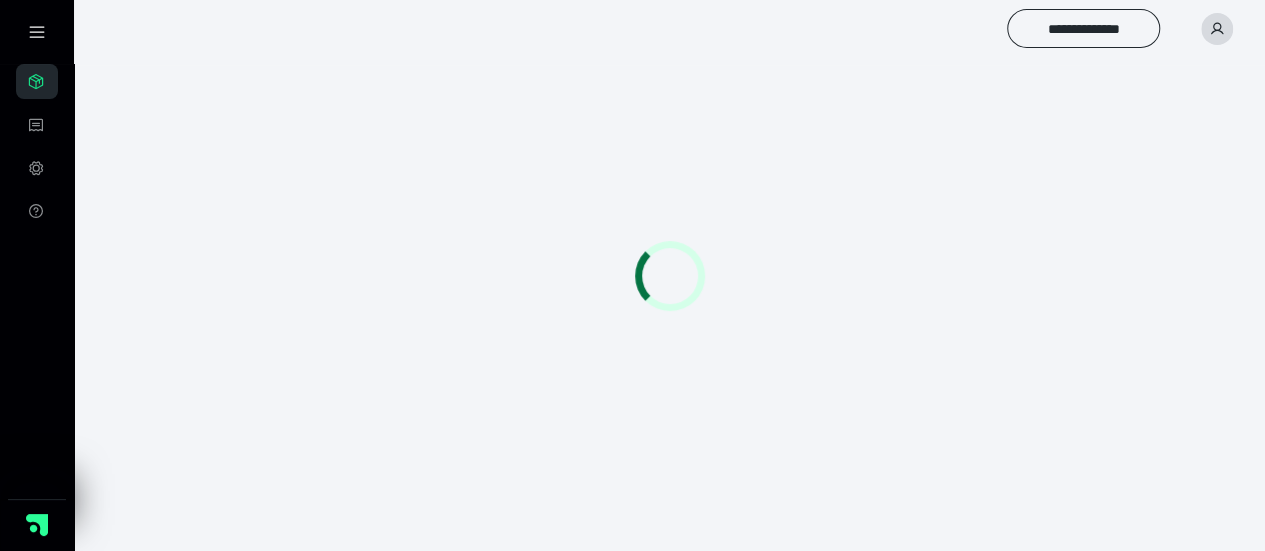 scroll, scrollTop: 56, scrollLeft: 0, axis: vertical 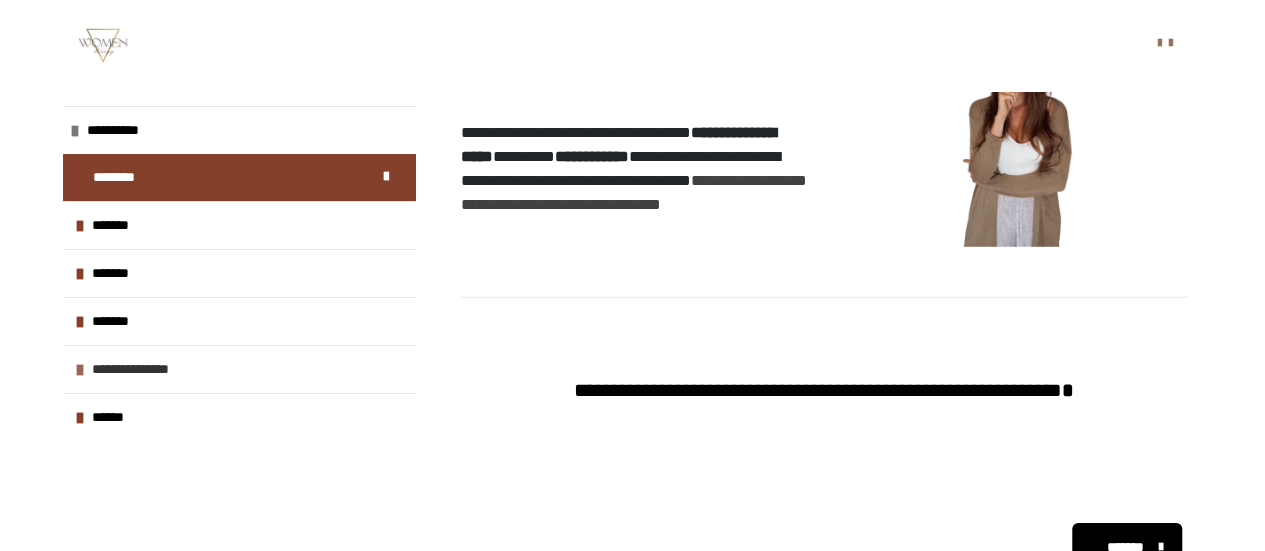 click on "**********" at bounding box center [160, 369] 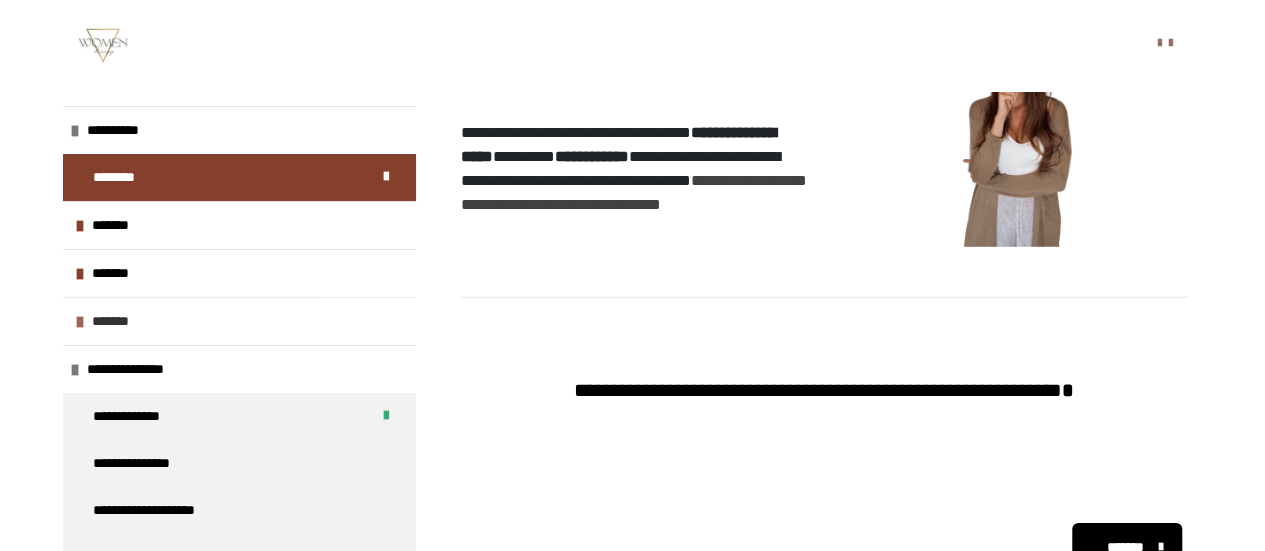 scroll, scrollTop: 135, scrollLeft: 0, axis: vertical 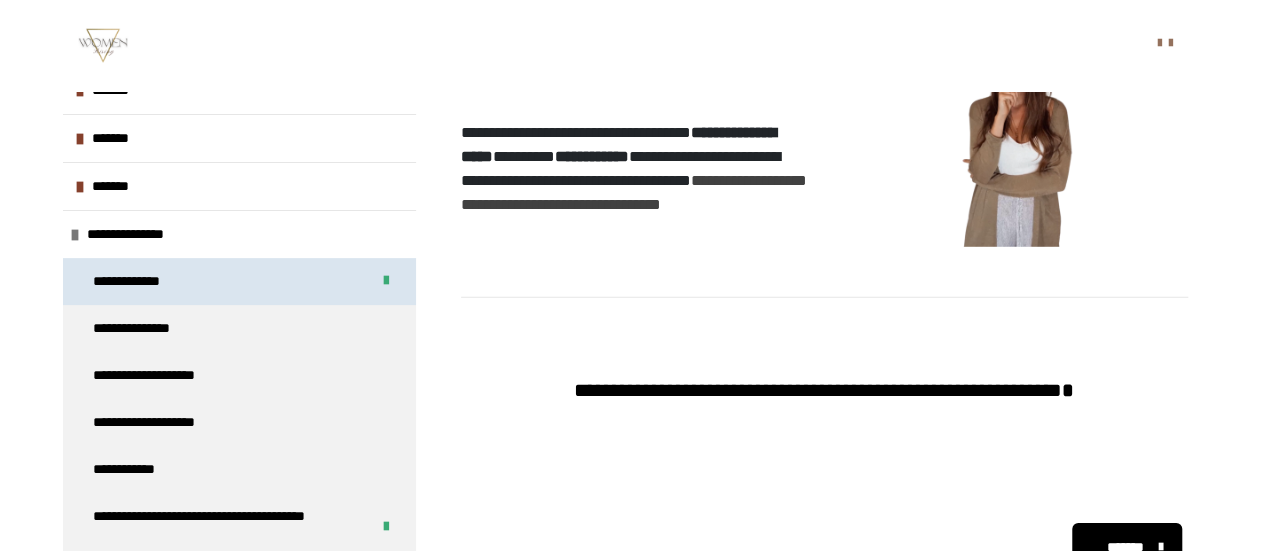 click on "**********" at bounding box center [239, 281] 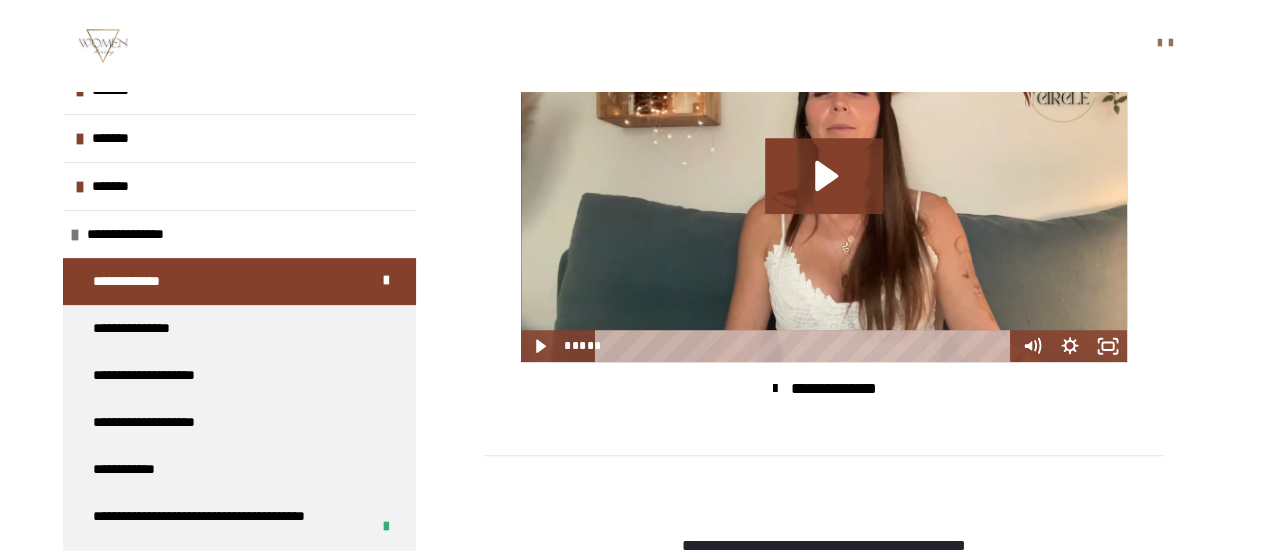 scroll, scrollTop: 318, scrollLeft: 0, axis: vertical 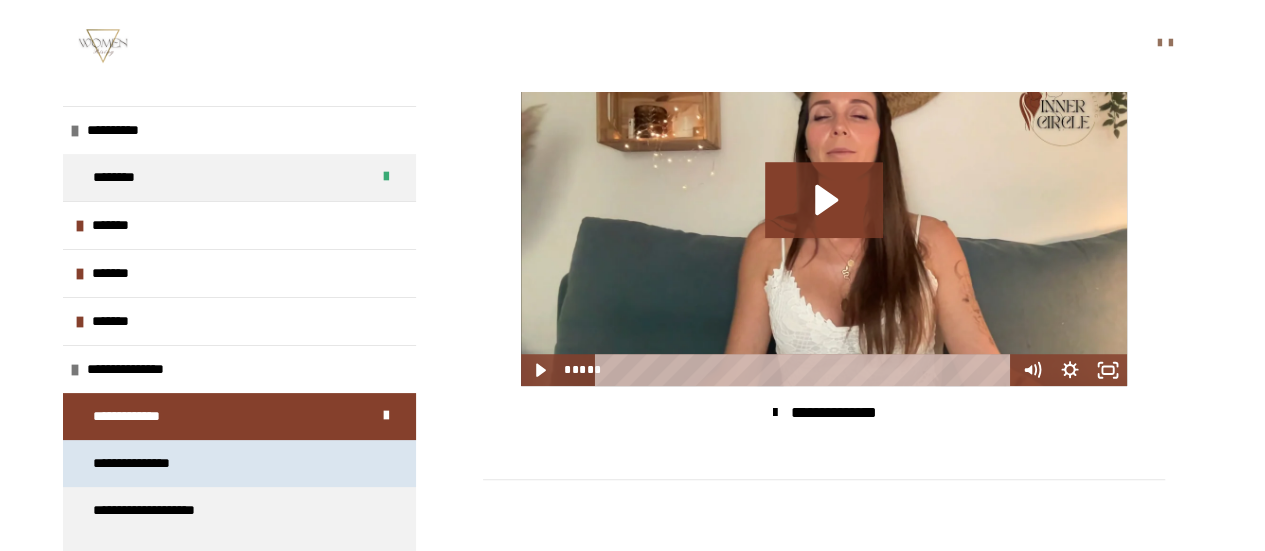 click on "**********" at bounding box center [239, 463] 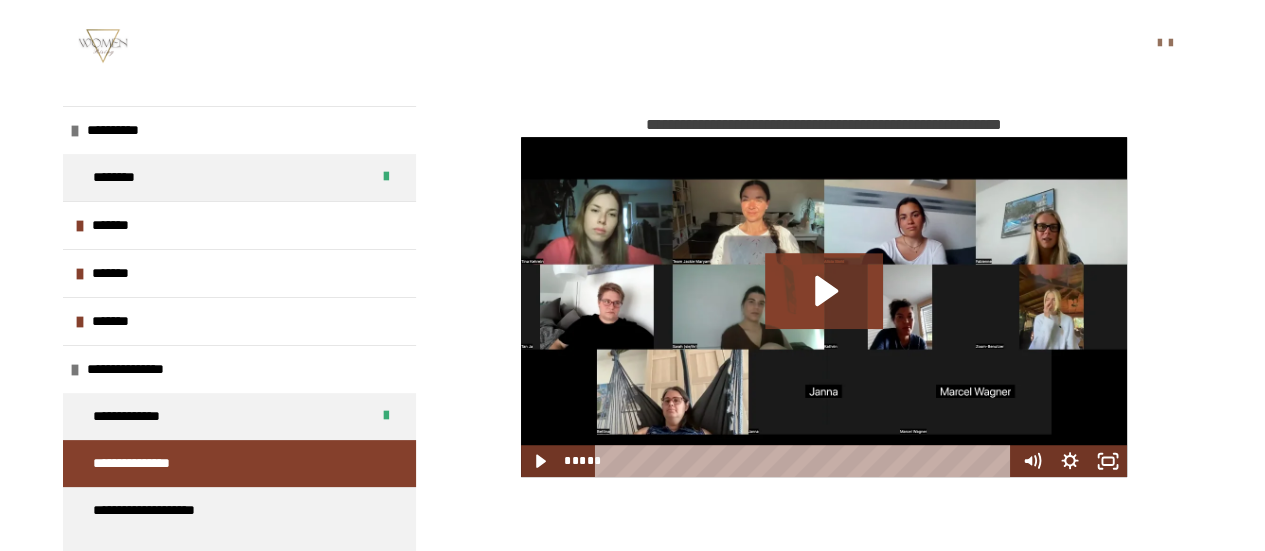 scroll, scrollTop: 455, scrollLeft: 0, axis: vertical 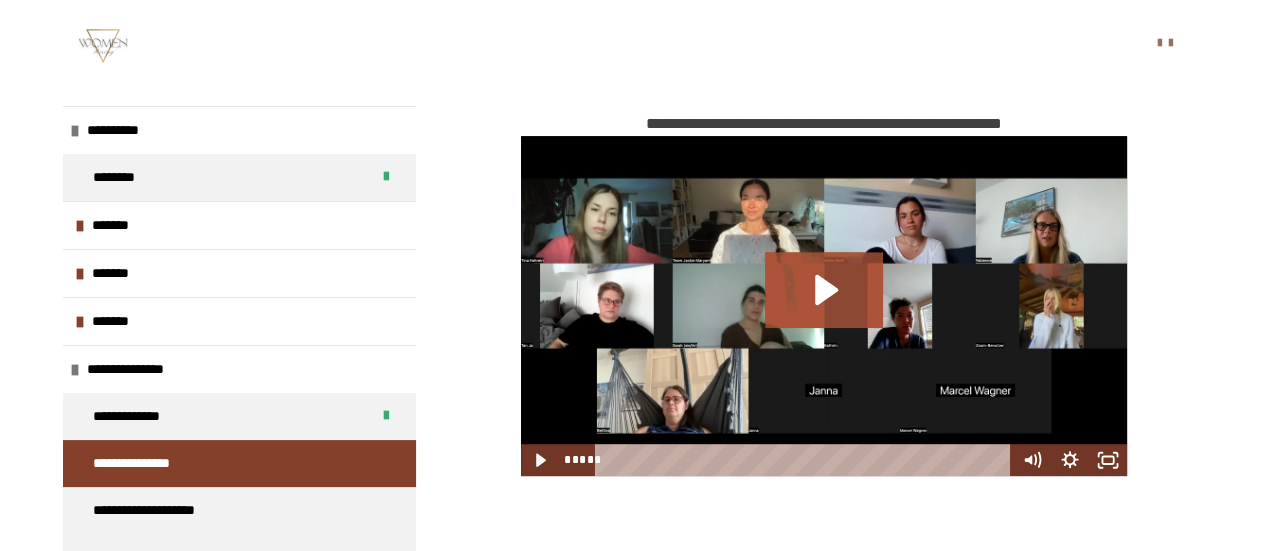 click 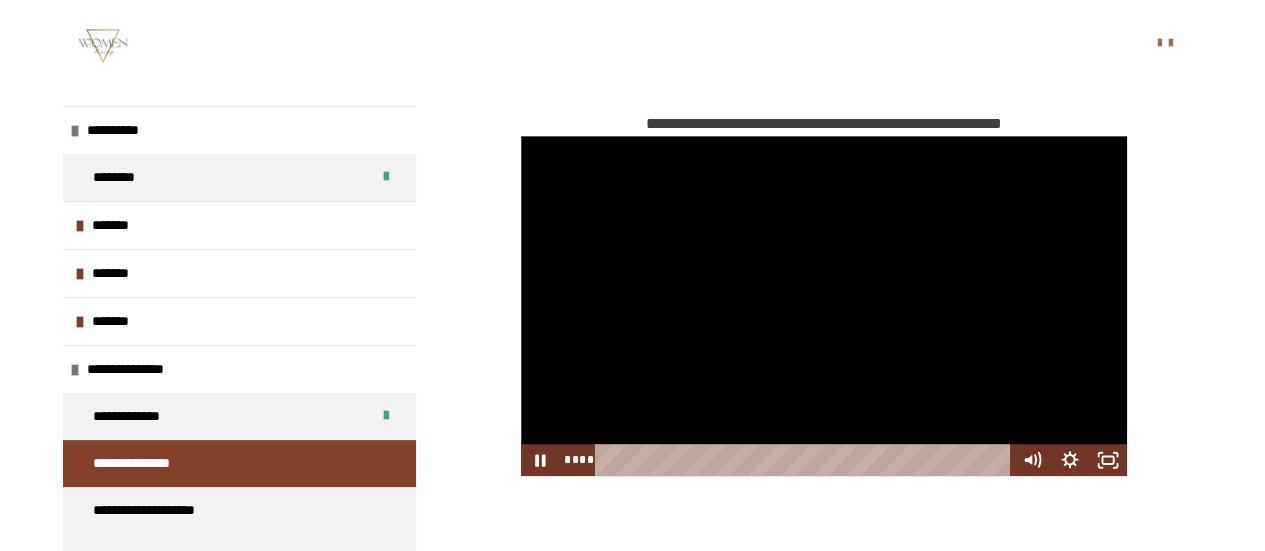 type 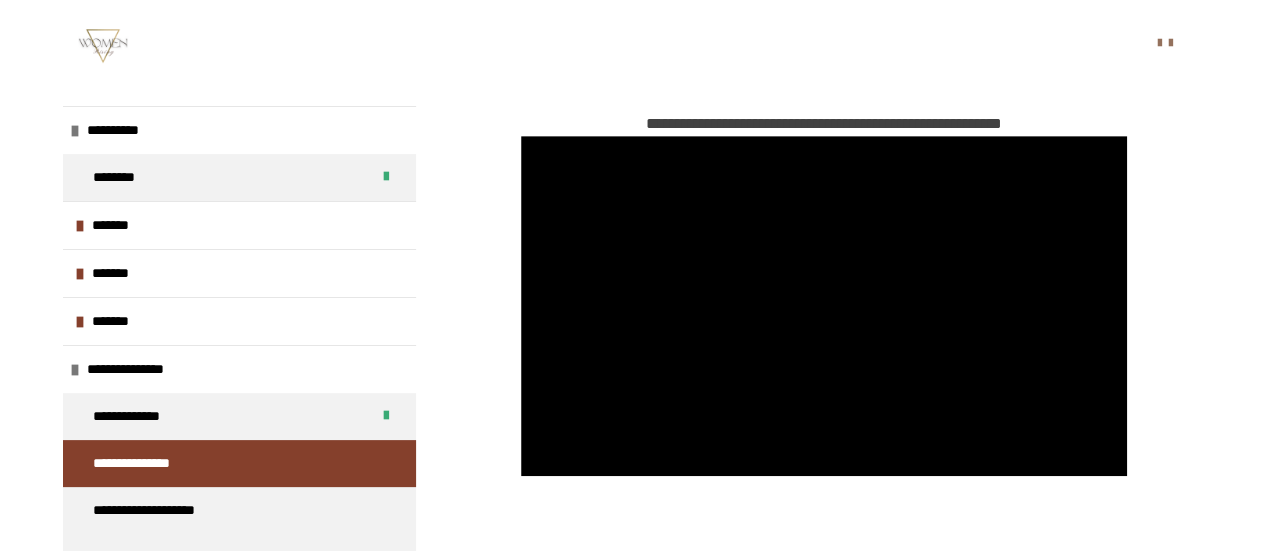 click on "**********" at bounding box center [632, 45] 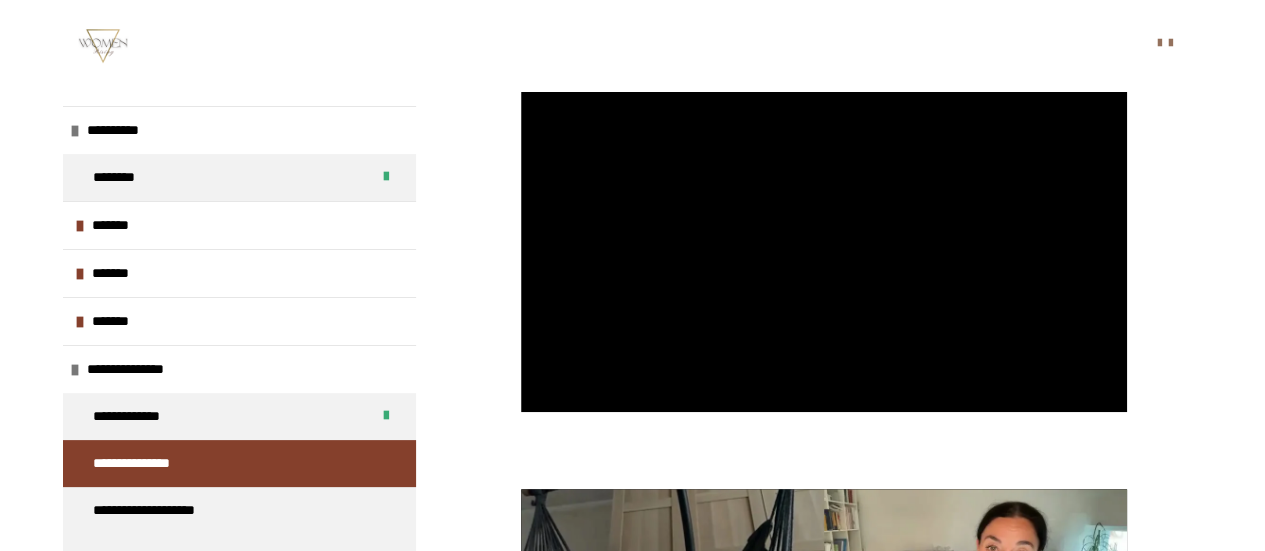scroll, scrollTop: 518, scrollLeft: 0, axis: vertical 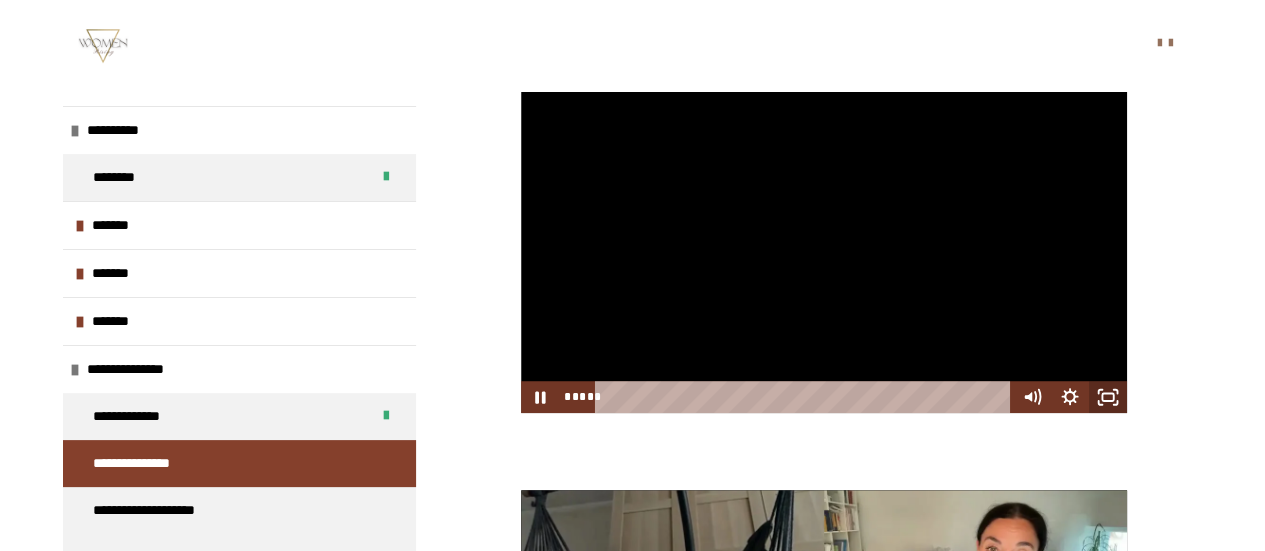 click 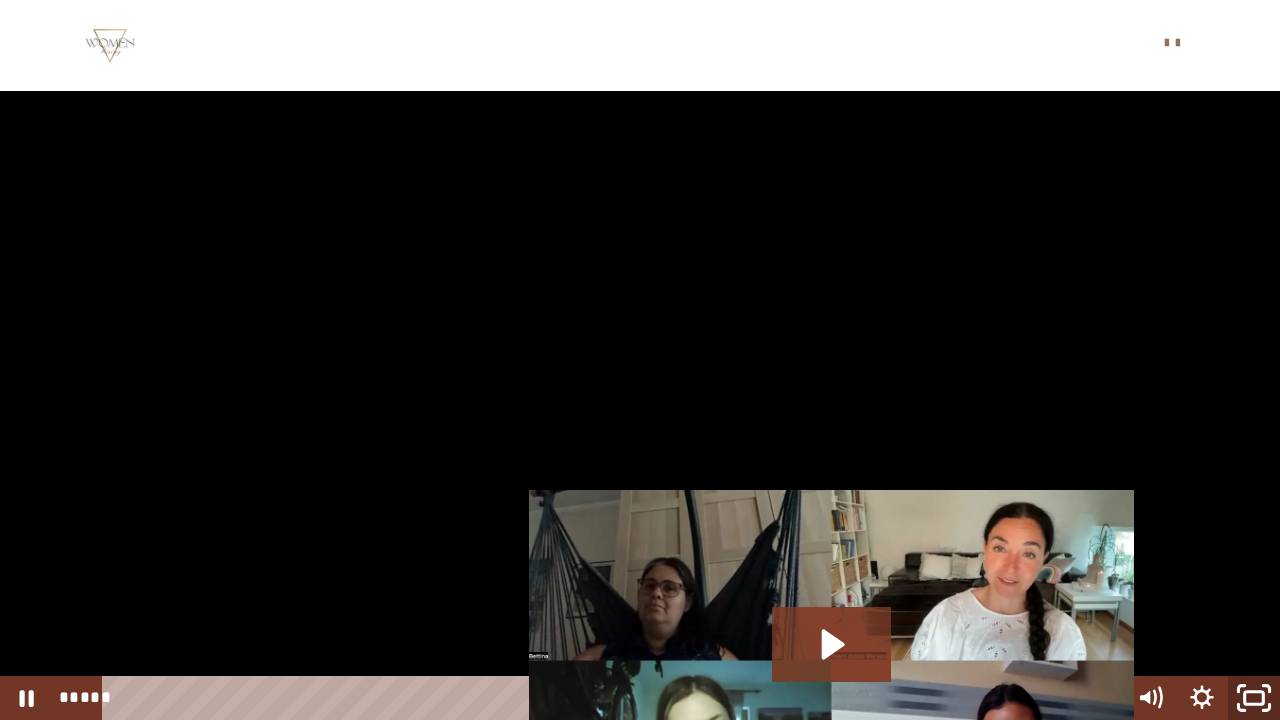 click 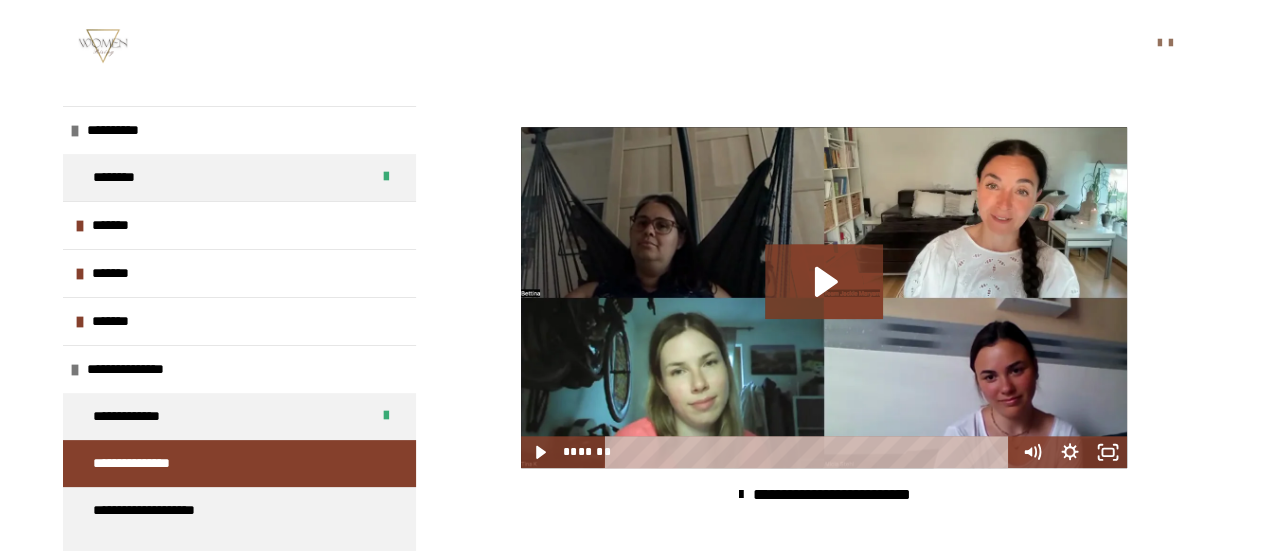 scroll, scrollTop: 865, scrollLeft: 0, axis: vertical 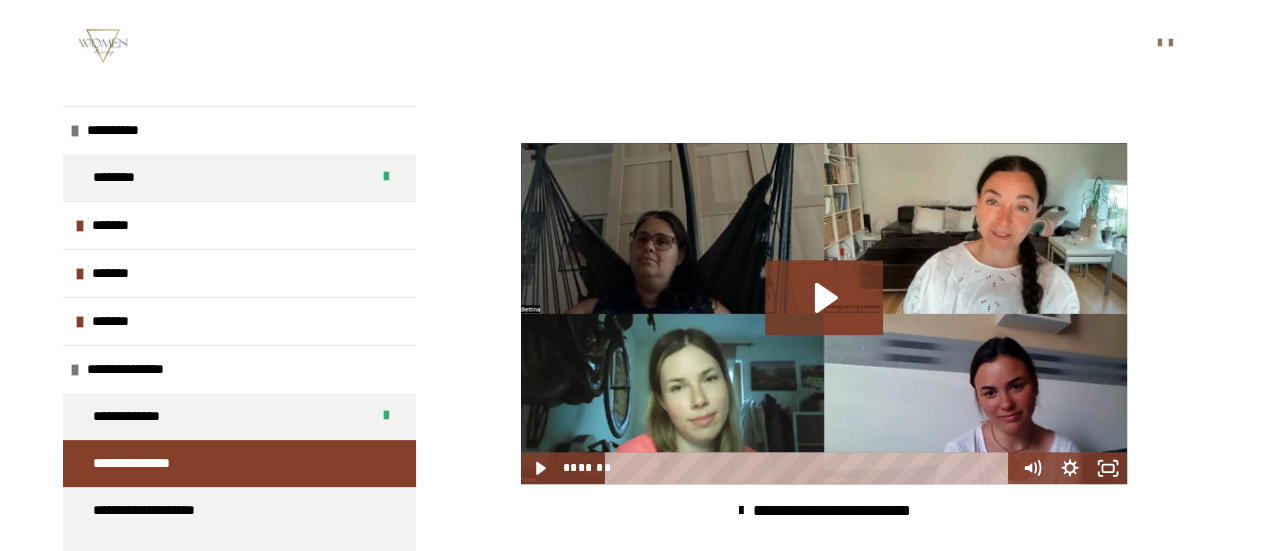 click 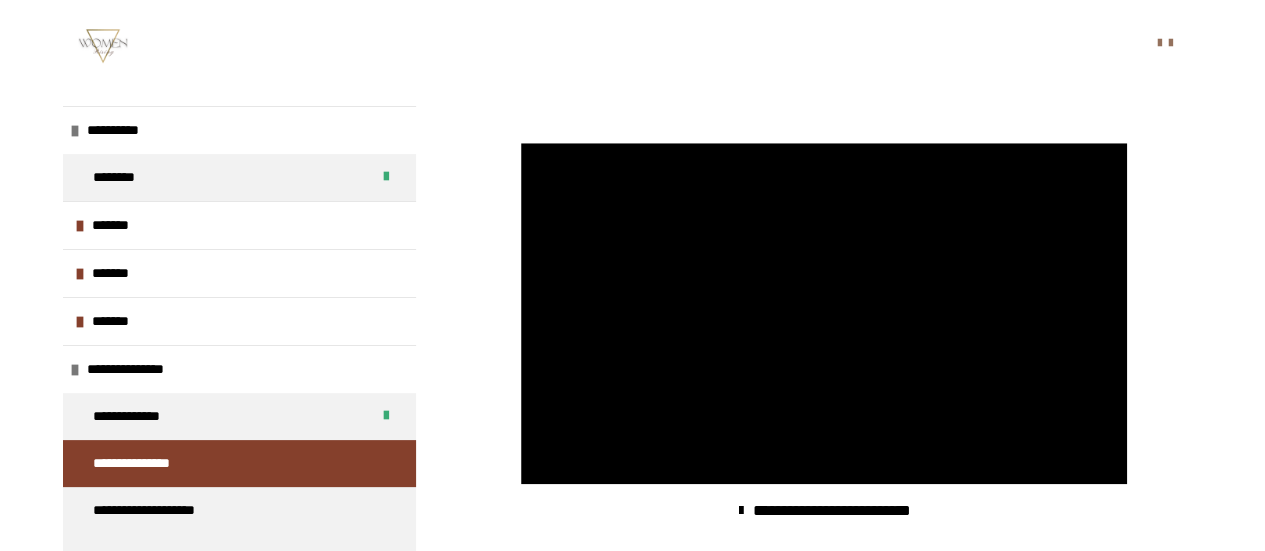 type 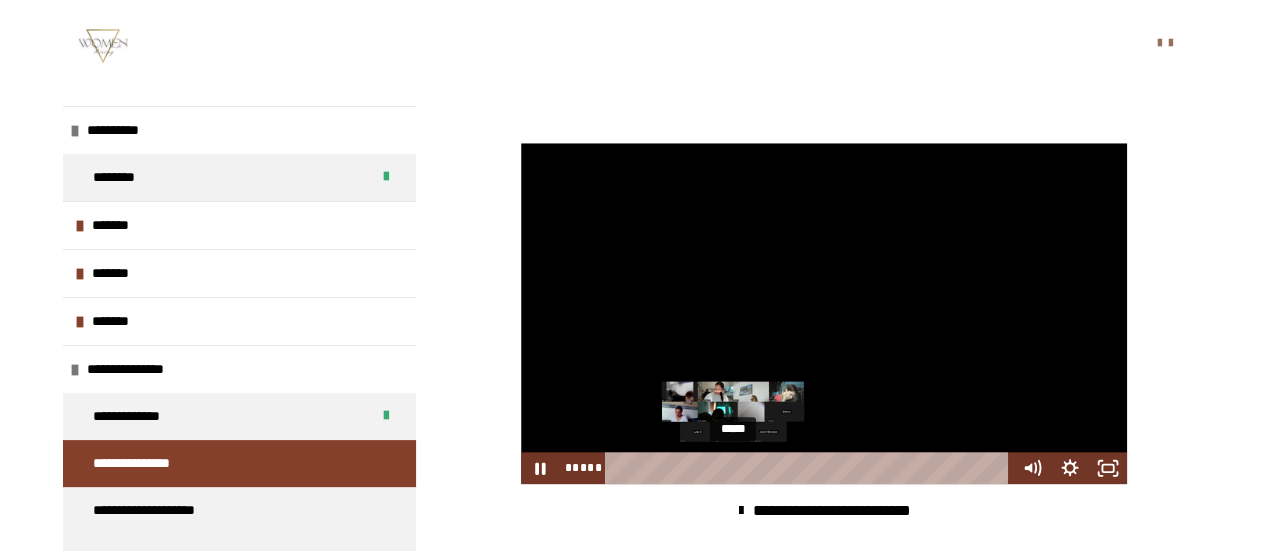 click on "*****" at bounding box center [810, 468] 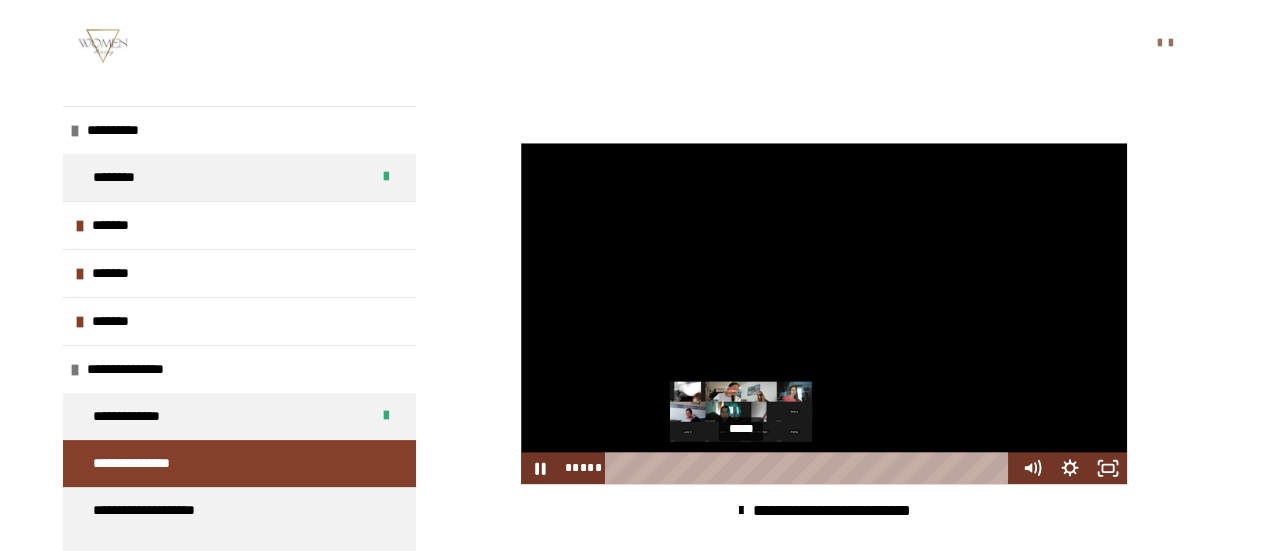 click on "*****" at bounding box center (810, 468) 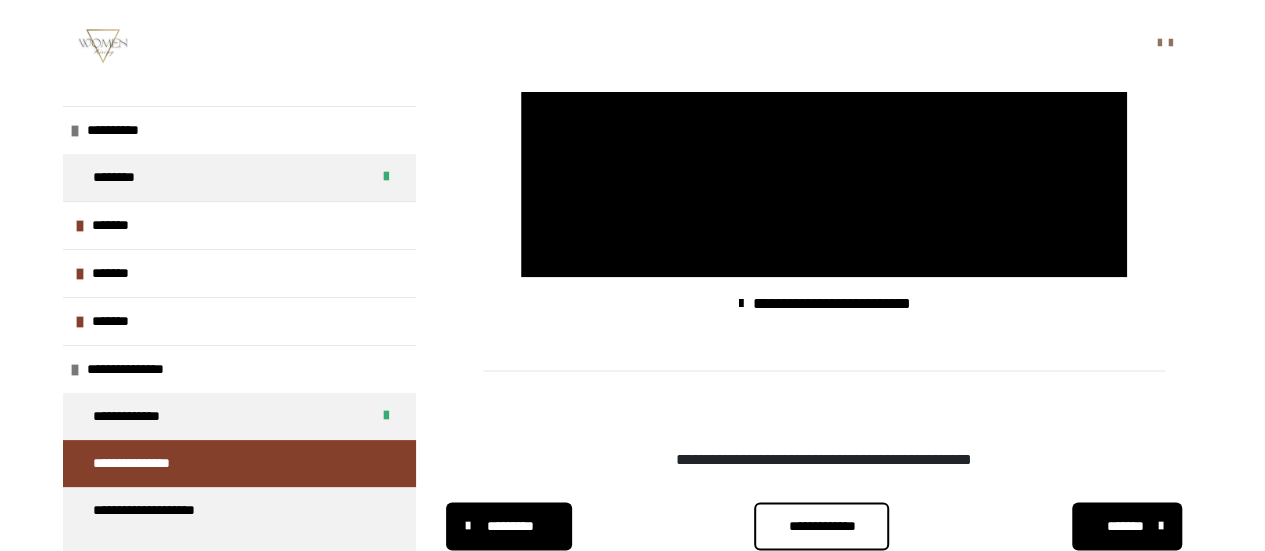 scroll, scrollTop: 1130, scrollLeft: 0, axis: vertical 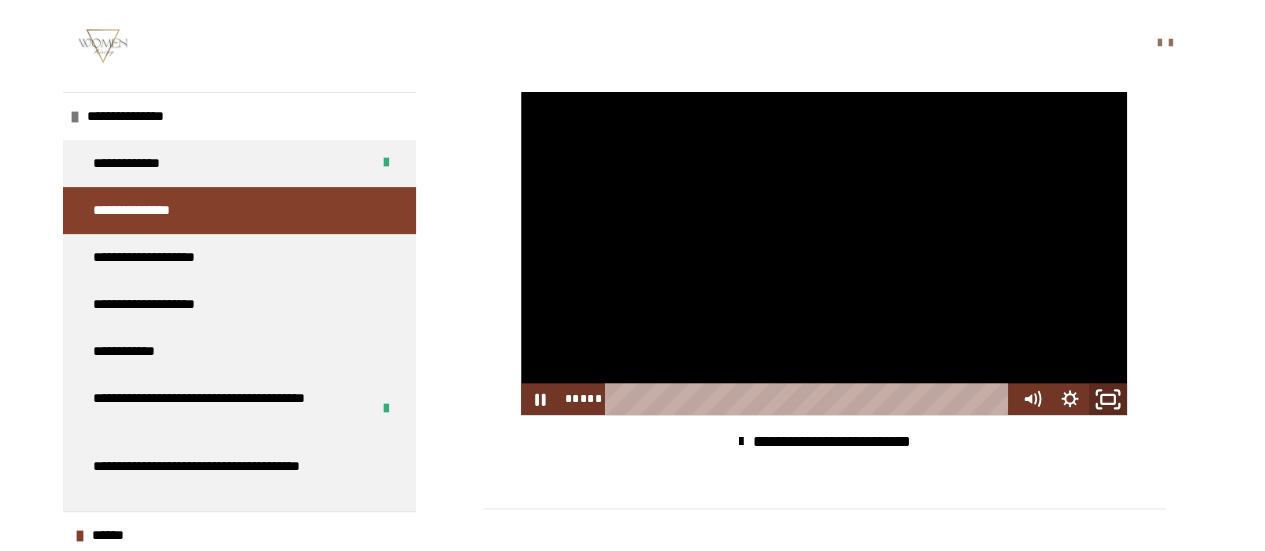 click 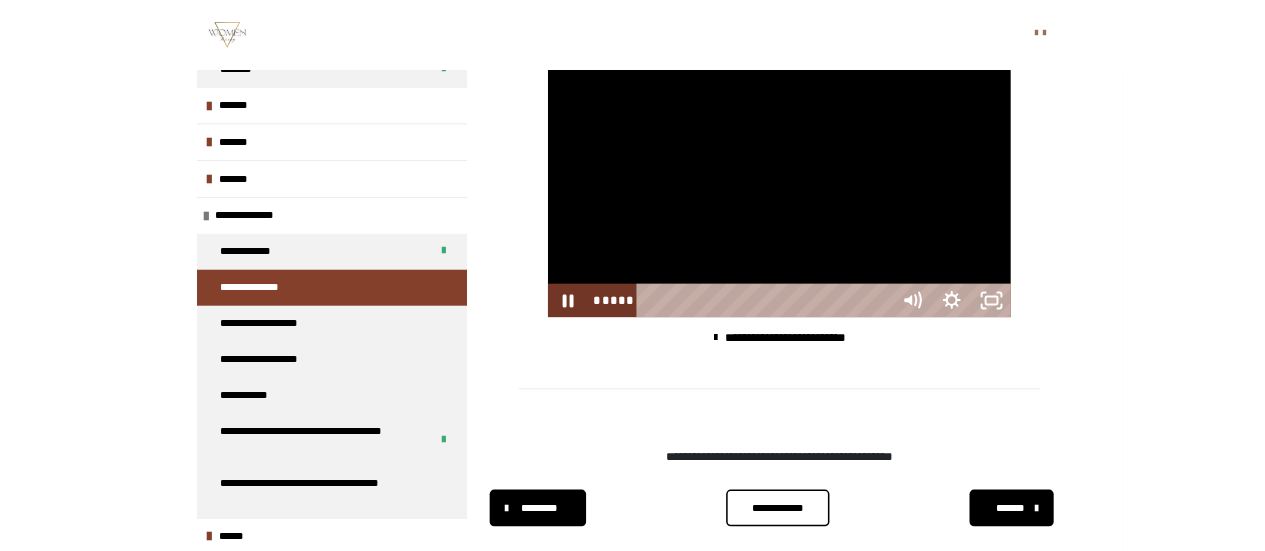scroll, scrollTop: 84, scrollLeft: 0, axis: vertical 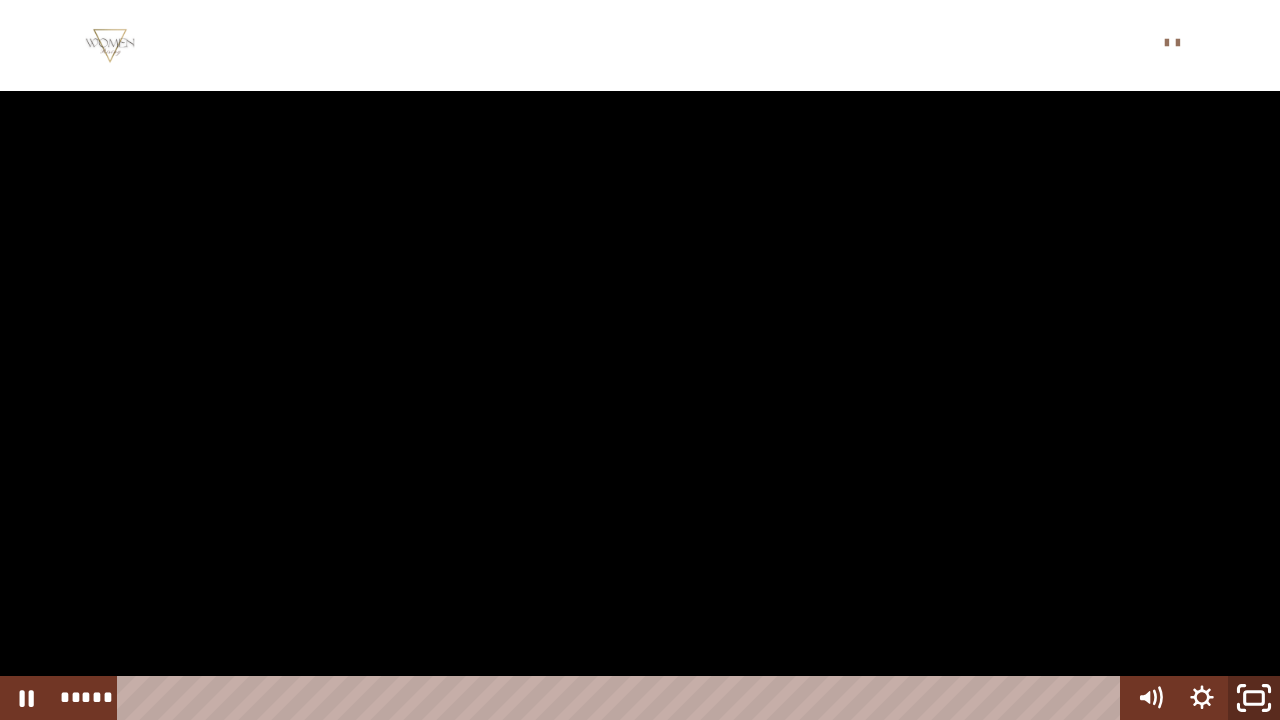 click 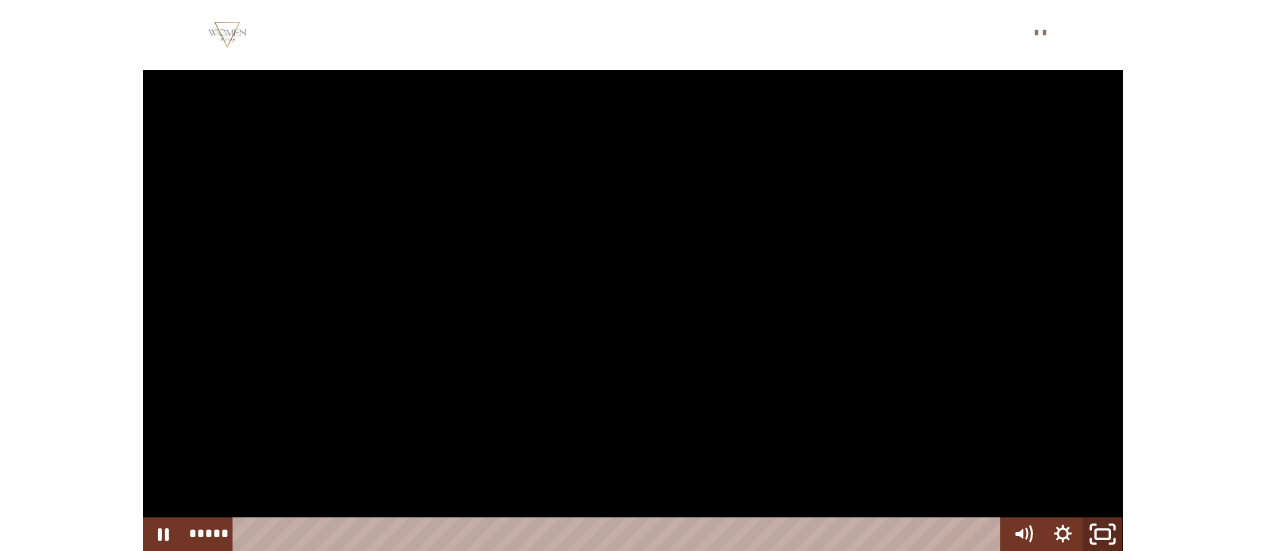 scroll, scrollTop: 253, scrollLeft: 0, axis: vertical 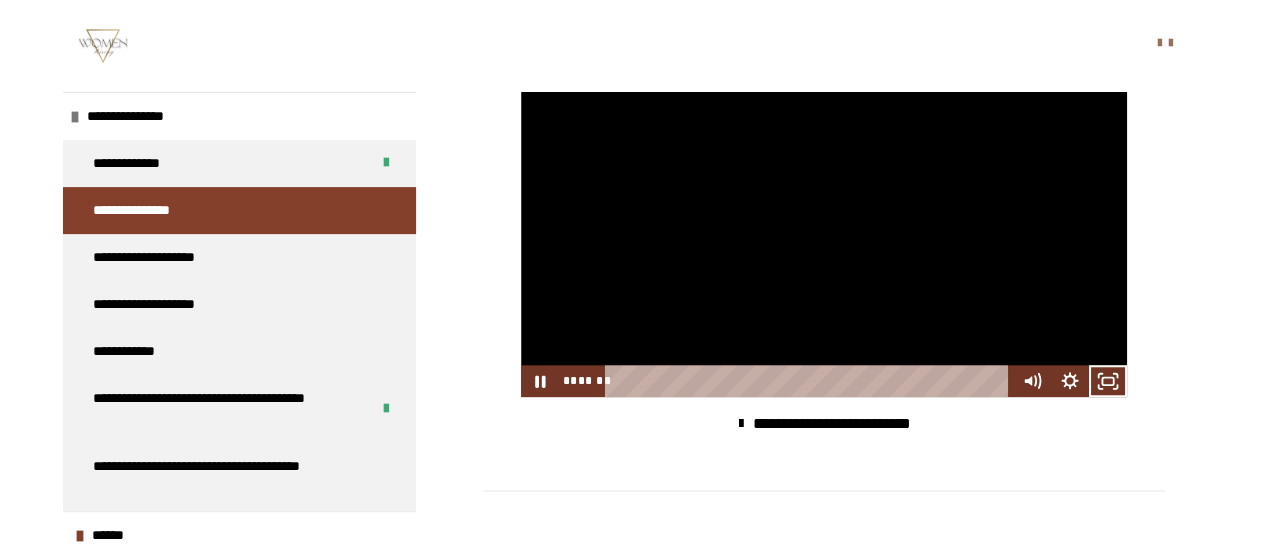 type 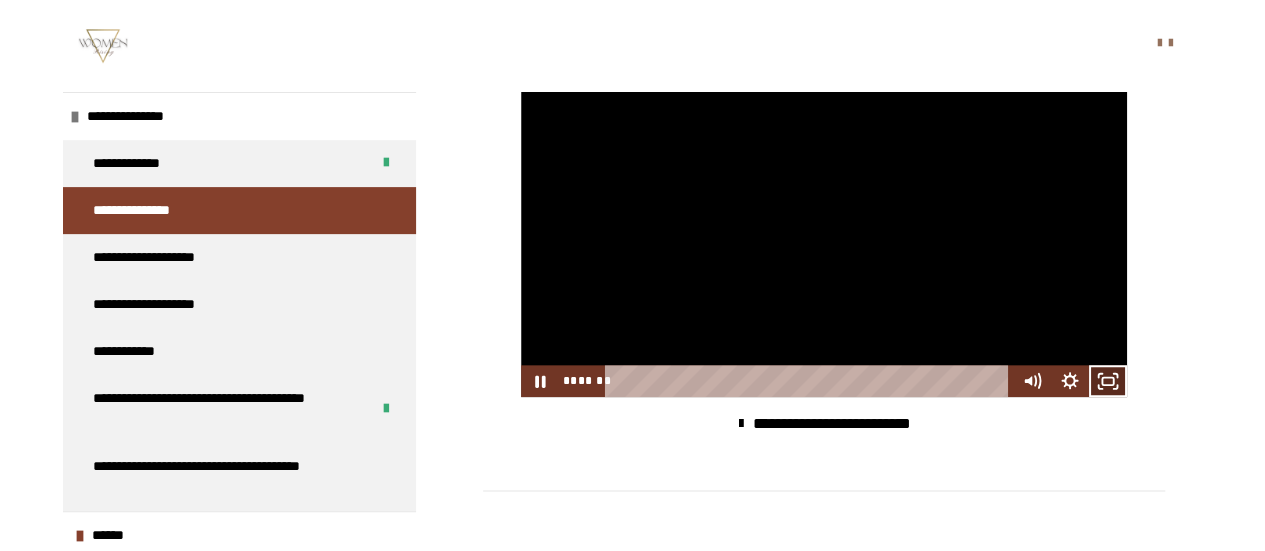 click 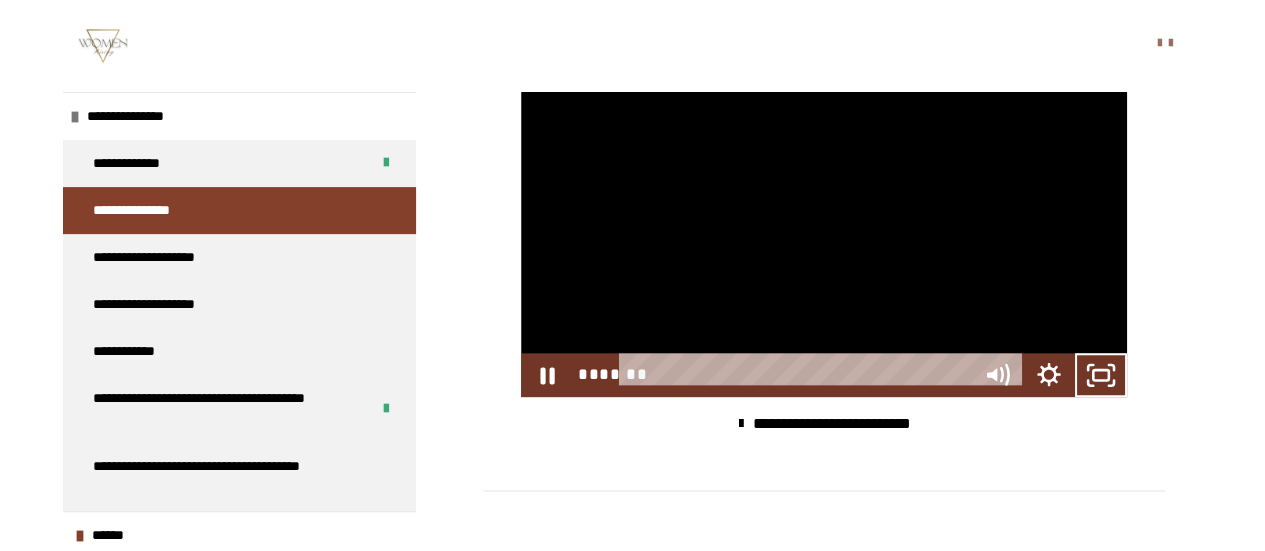 scroll, scrollTop: 84, scrollLeft: 0, axis: vertical 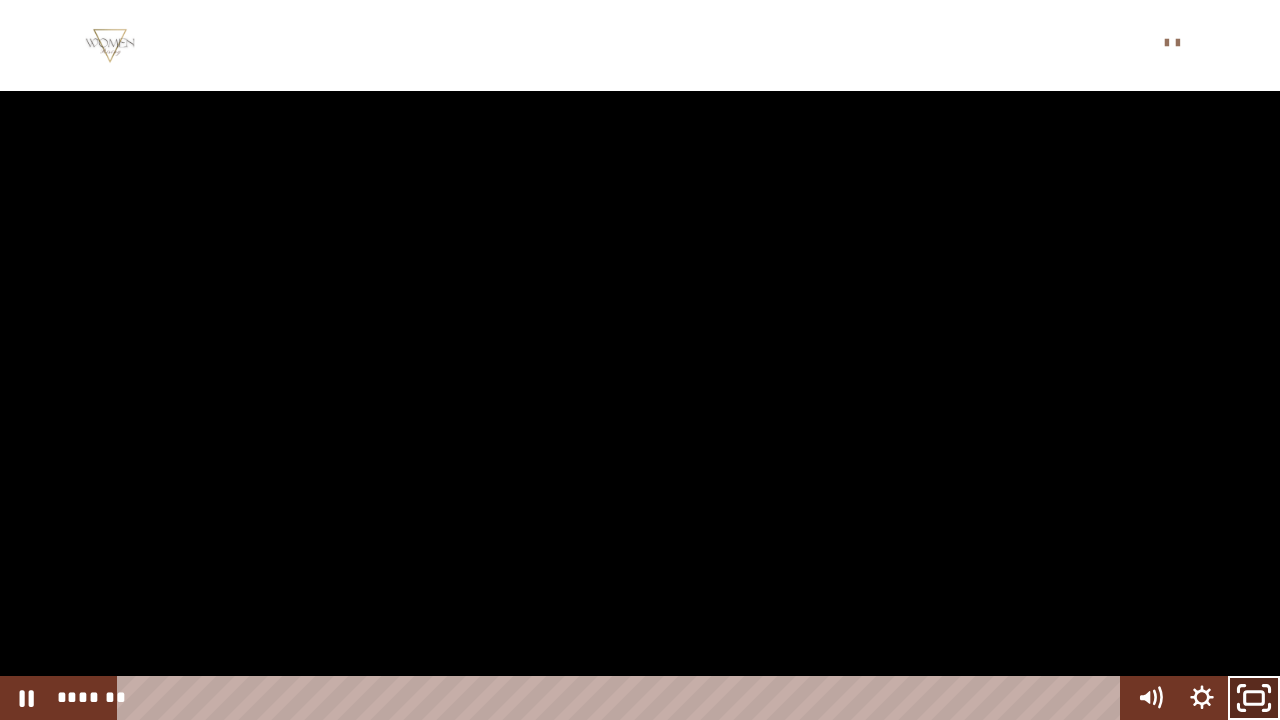 click 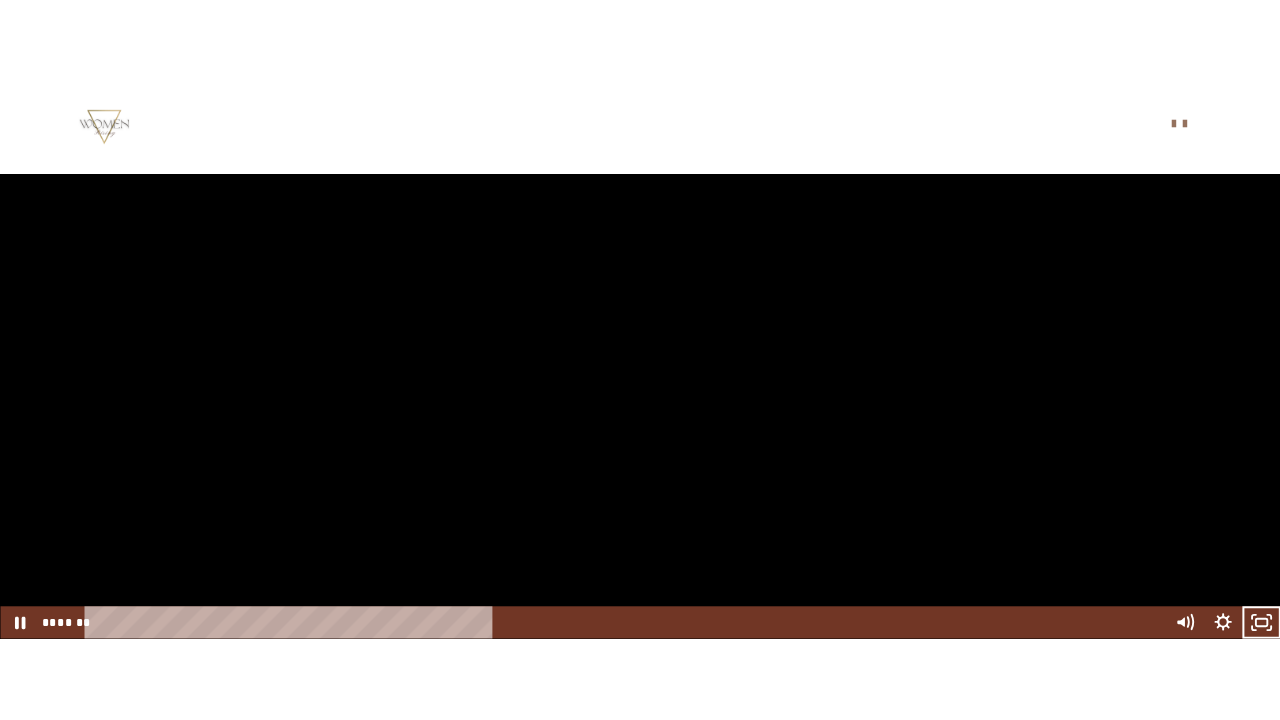 scroll, scrollTop: 253, scrollLeft: 0, axis: vertical 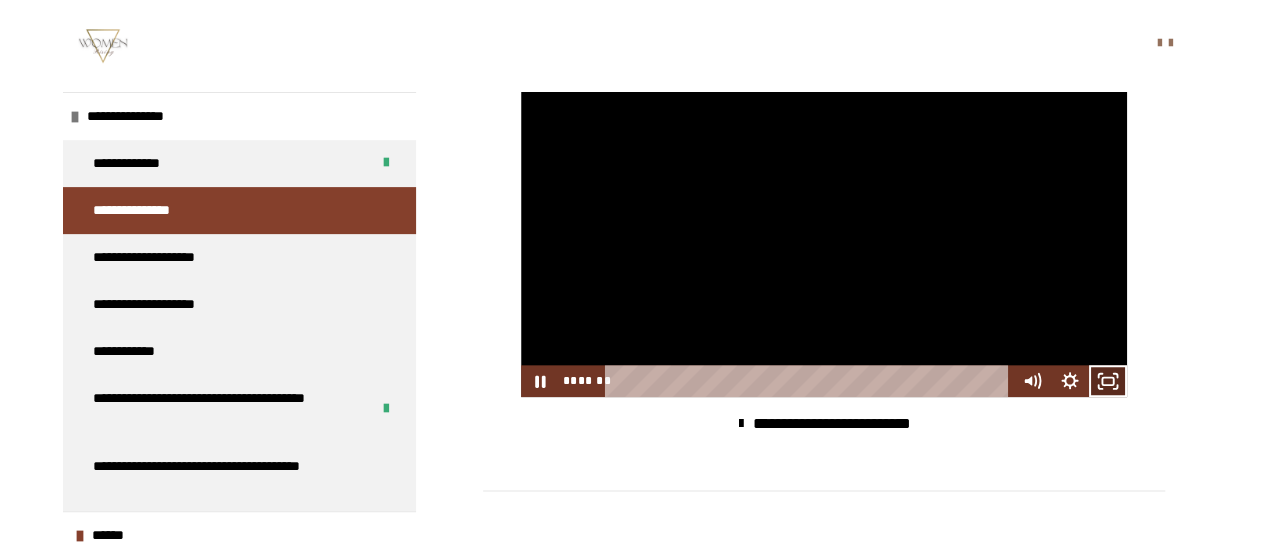 click 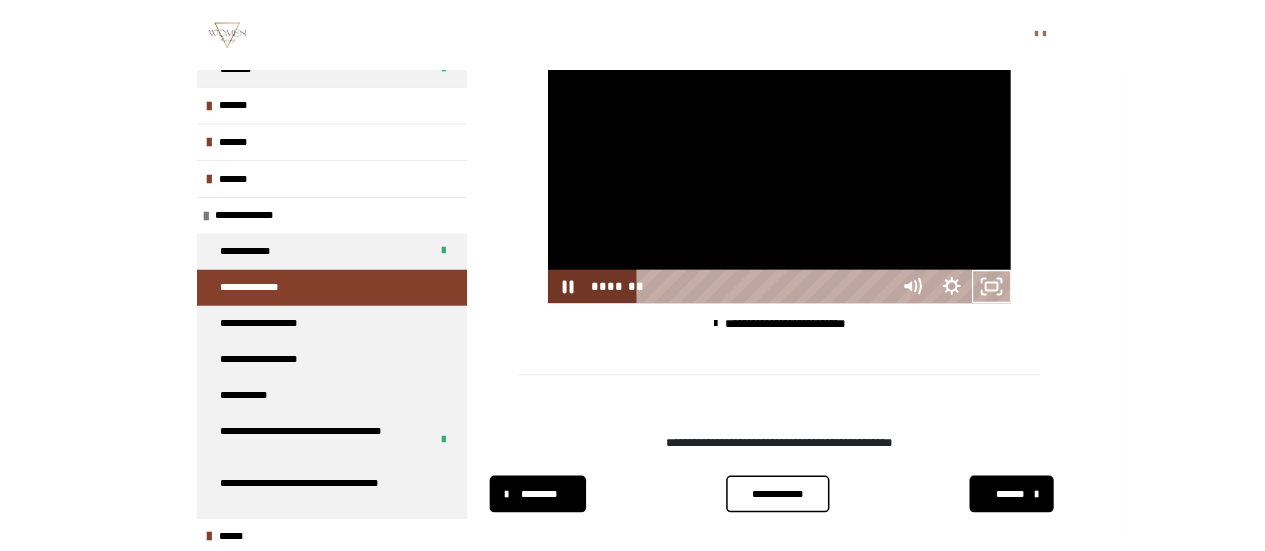 scroll, scrollTop: 84, scrollLeft: 0, axis: vertical 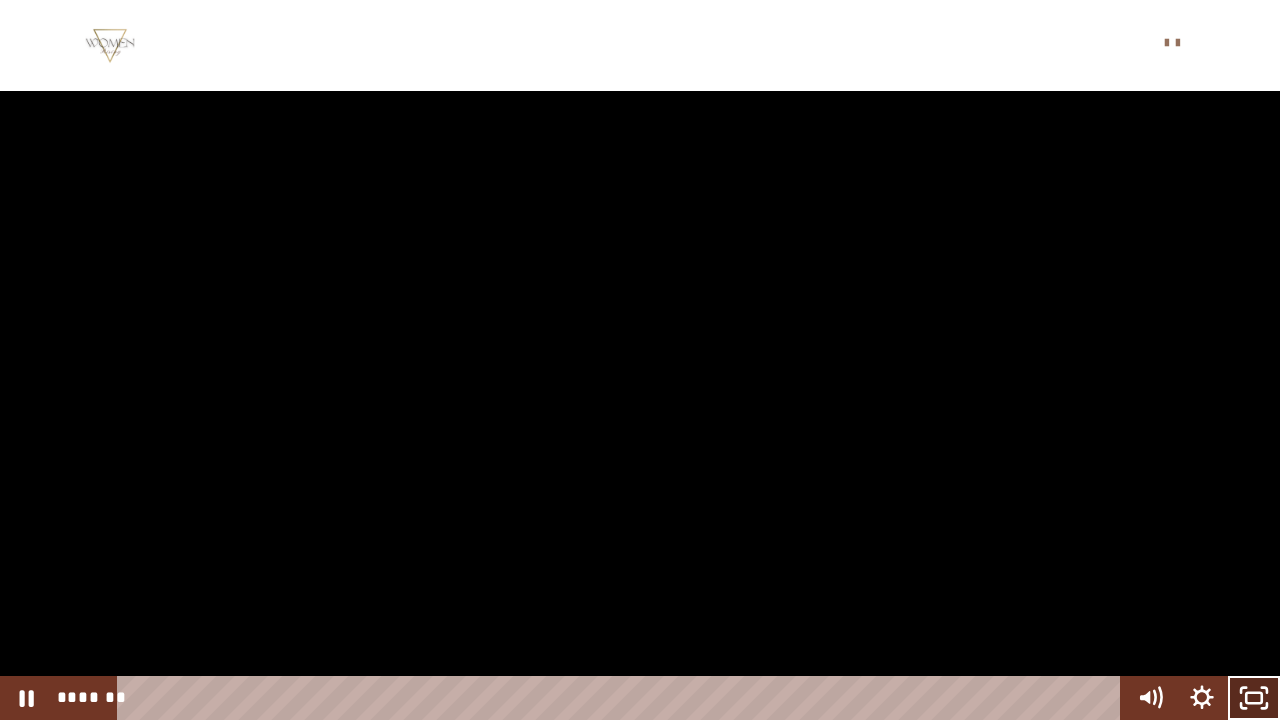 click 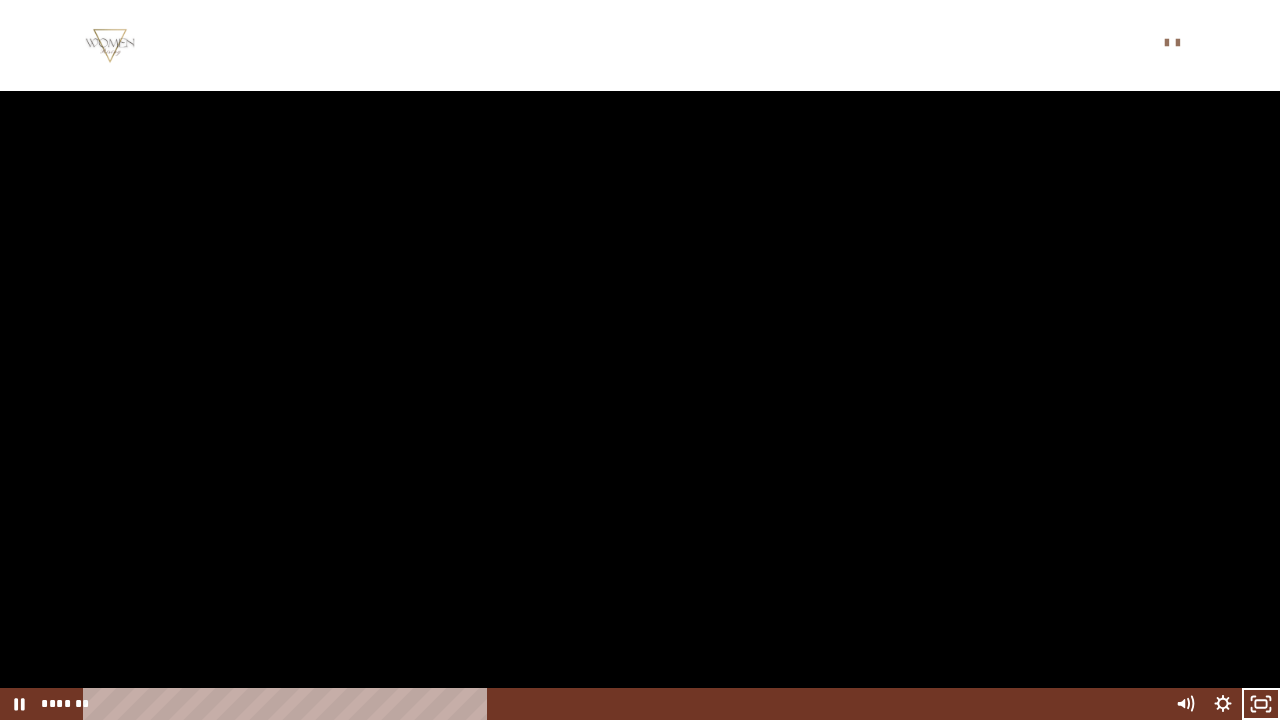 scroll, scrollTop: 253, scrollLeft: 0, axis: vertical 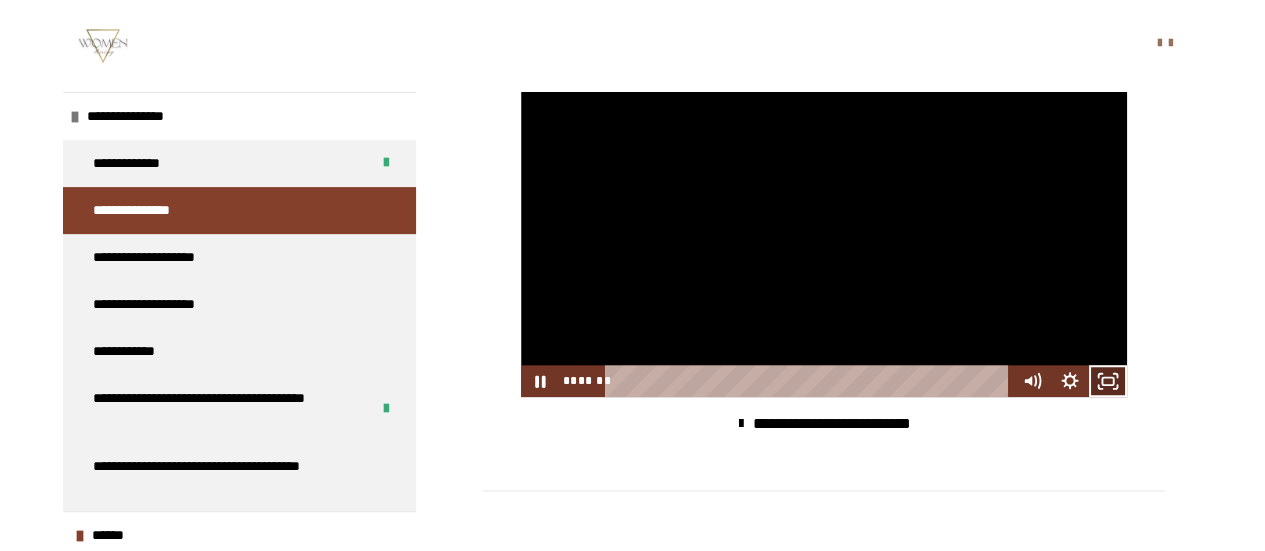 click 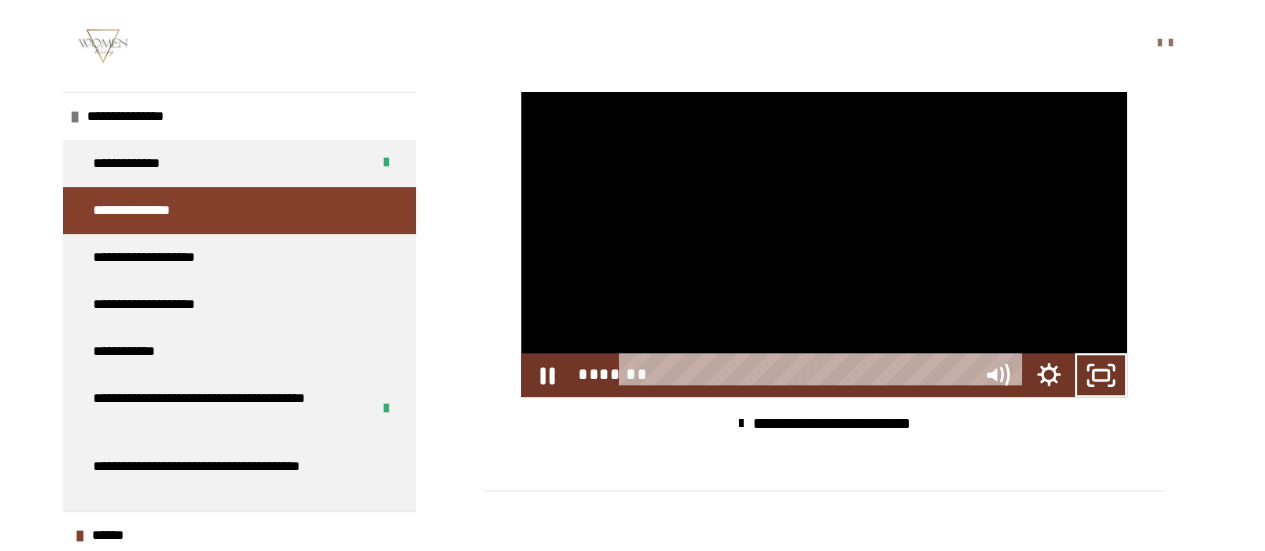 scroll, scrollTop: 84, scrollLeft: 0, axis: vertical 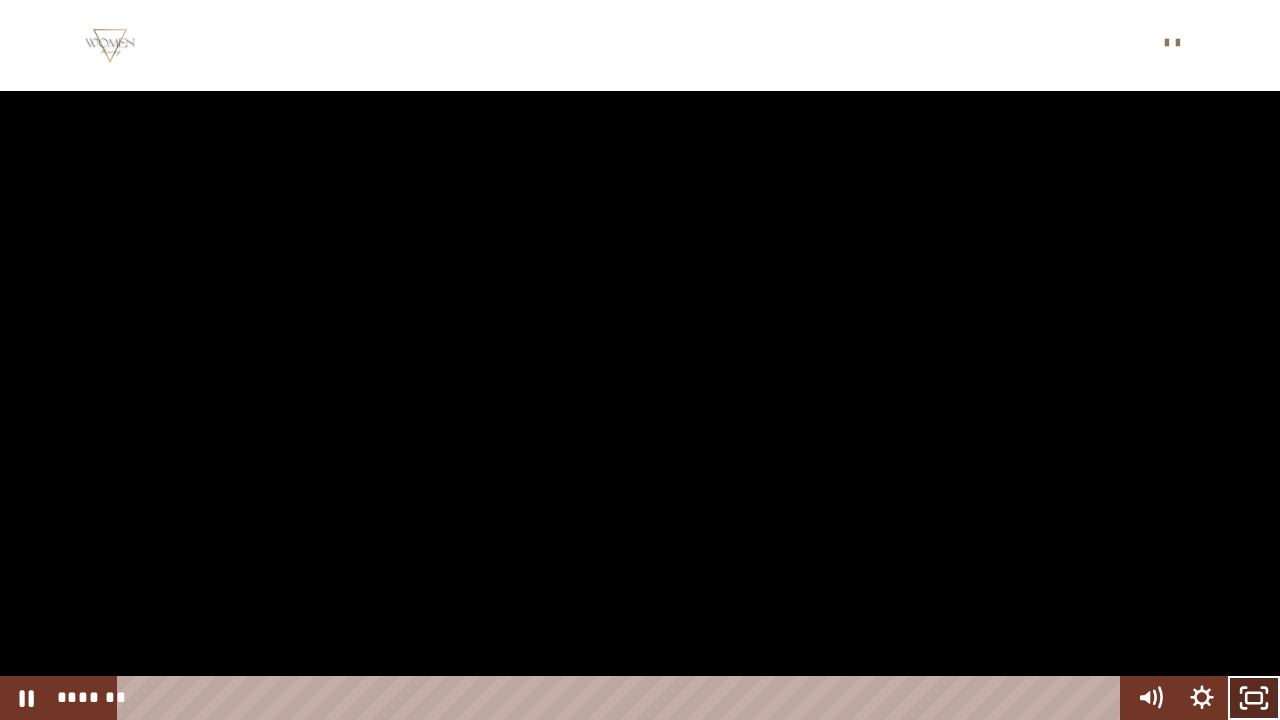 click 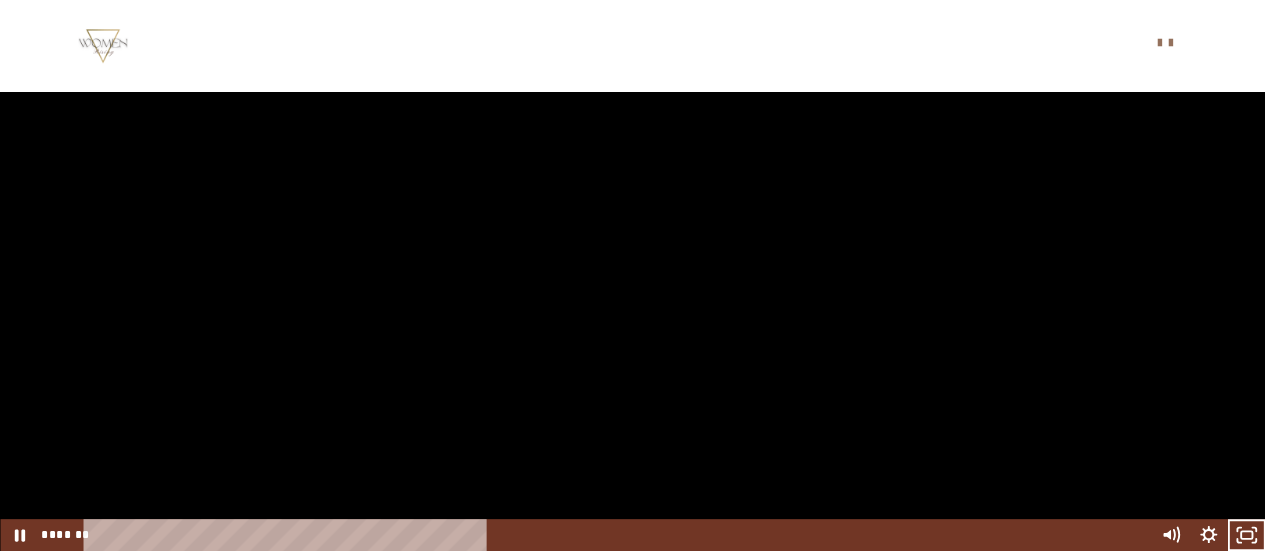 scroll, scrollTop: 253, scrollLeft: 0, axis: vertical 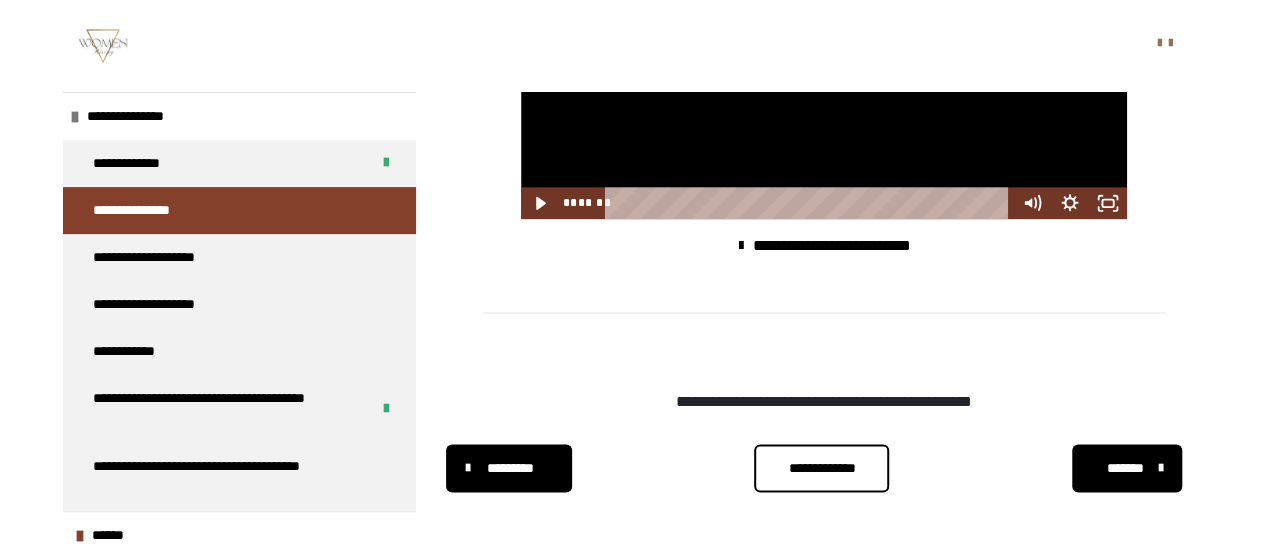click on "**********" at bounding box center (821, 468) 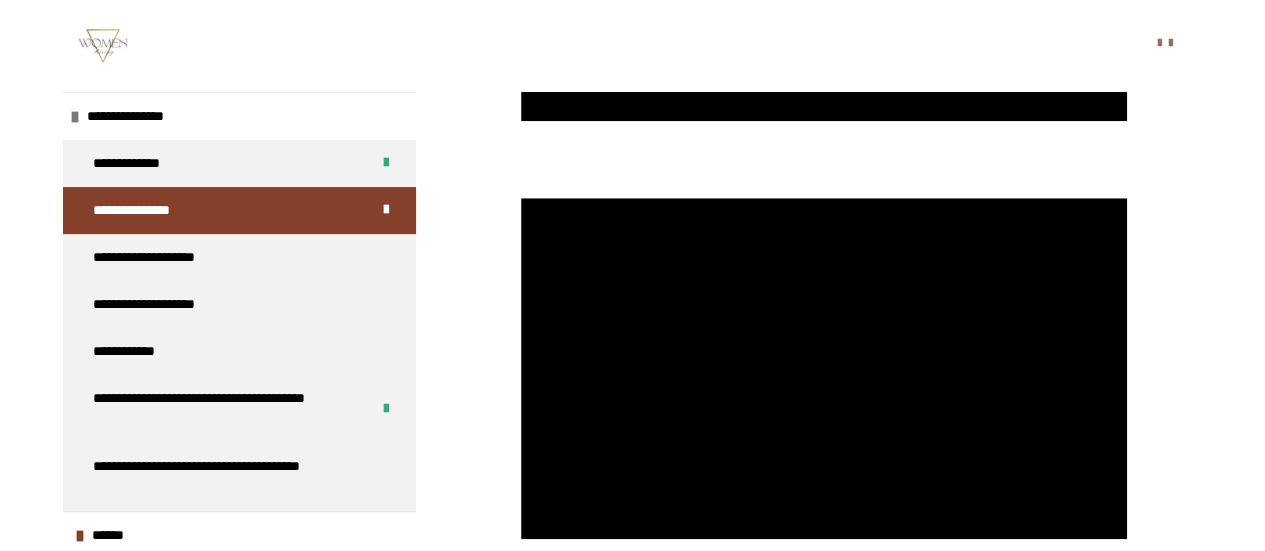 scroll, scrollTop: 810, scrollLeft: 0, axis: vertical 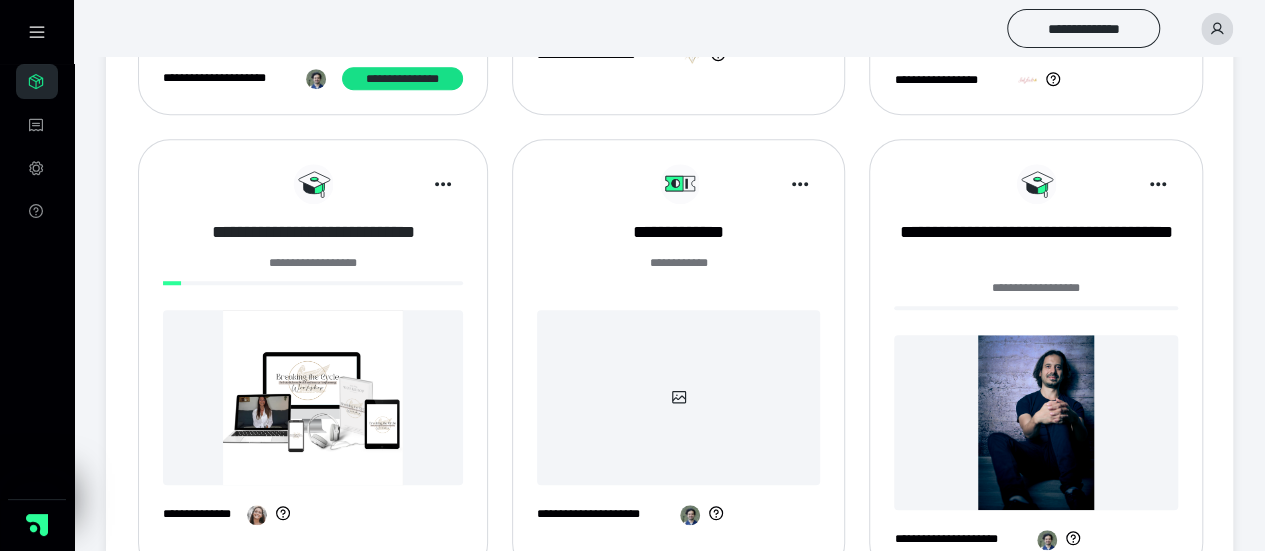 click on "**********" at bounding box center [313, 232] 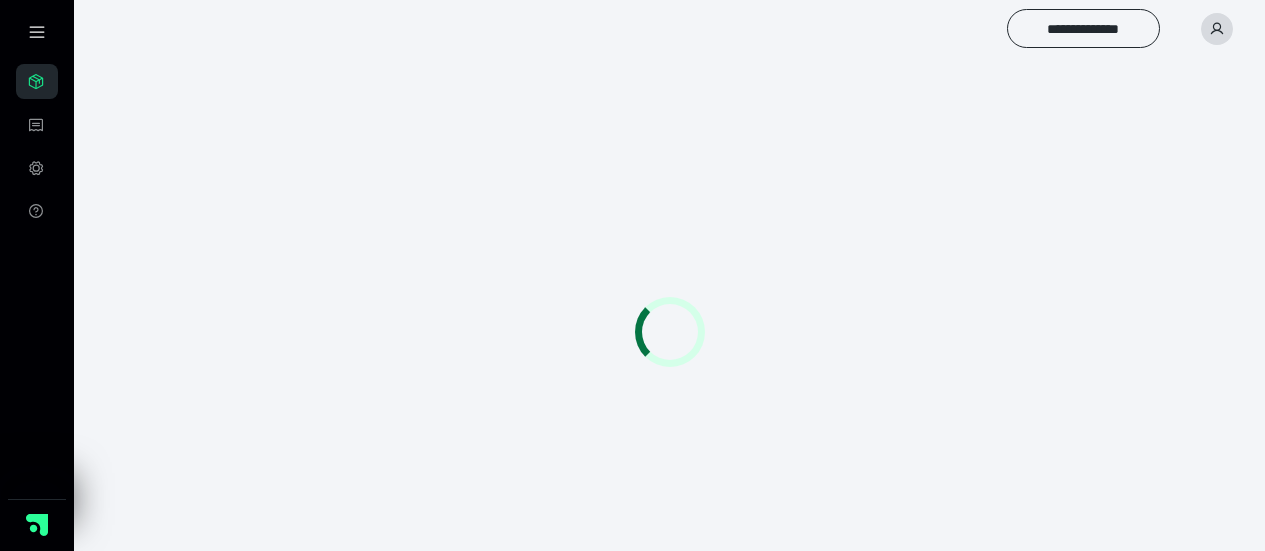 scroll, scrollTop: 0, scrollLeft: 0, axis: both 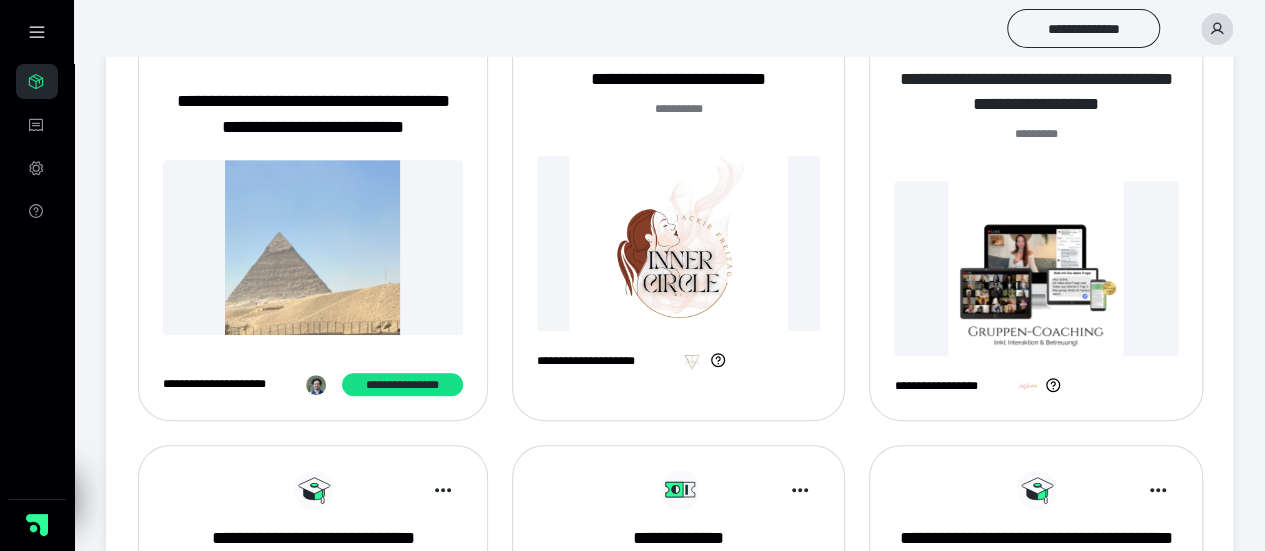 click on "**********" at bounding box center [1035, 92] 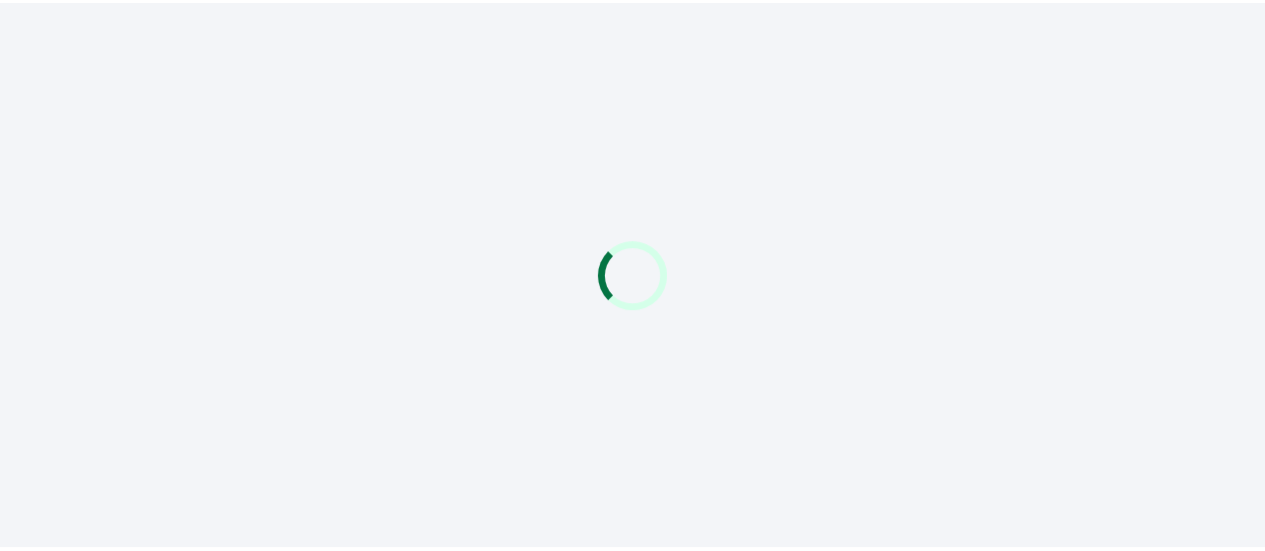scroll, scrollTop: 0, scrollLeft: 0, axis: both 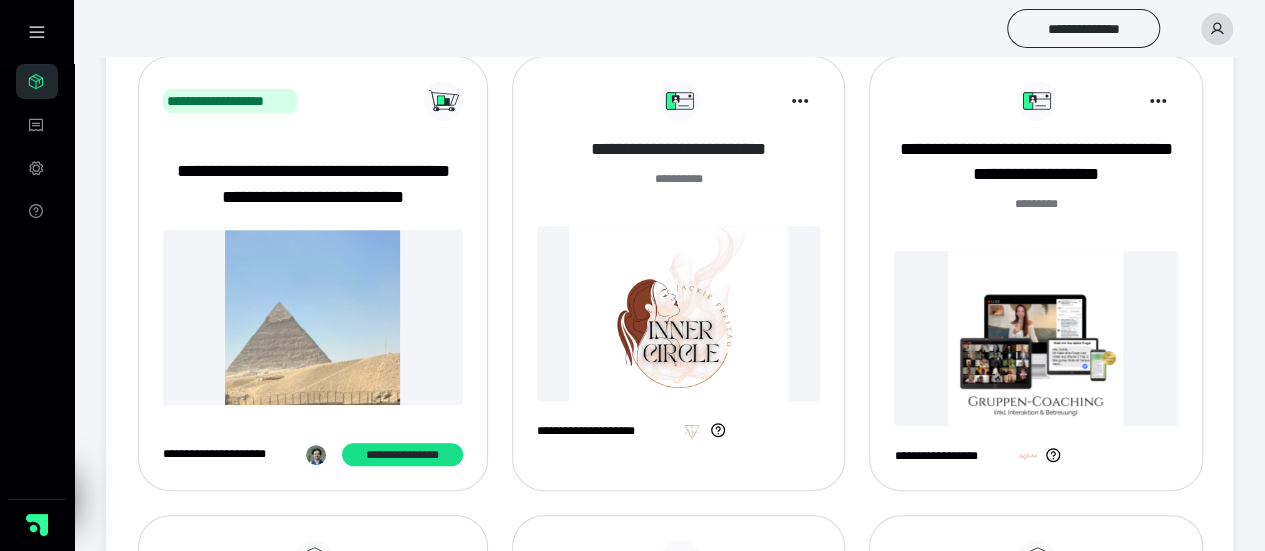 click on "**********" at bounding box center [678, 149] 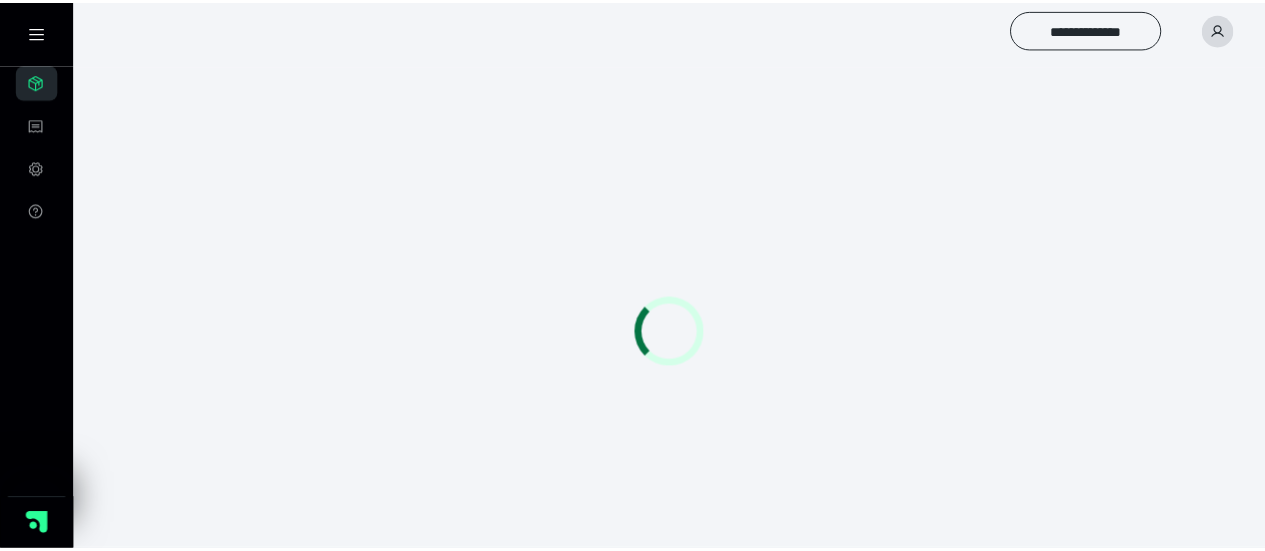 scroll, scrollTop: 0, scrollLeft: 0, axis: both 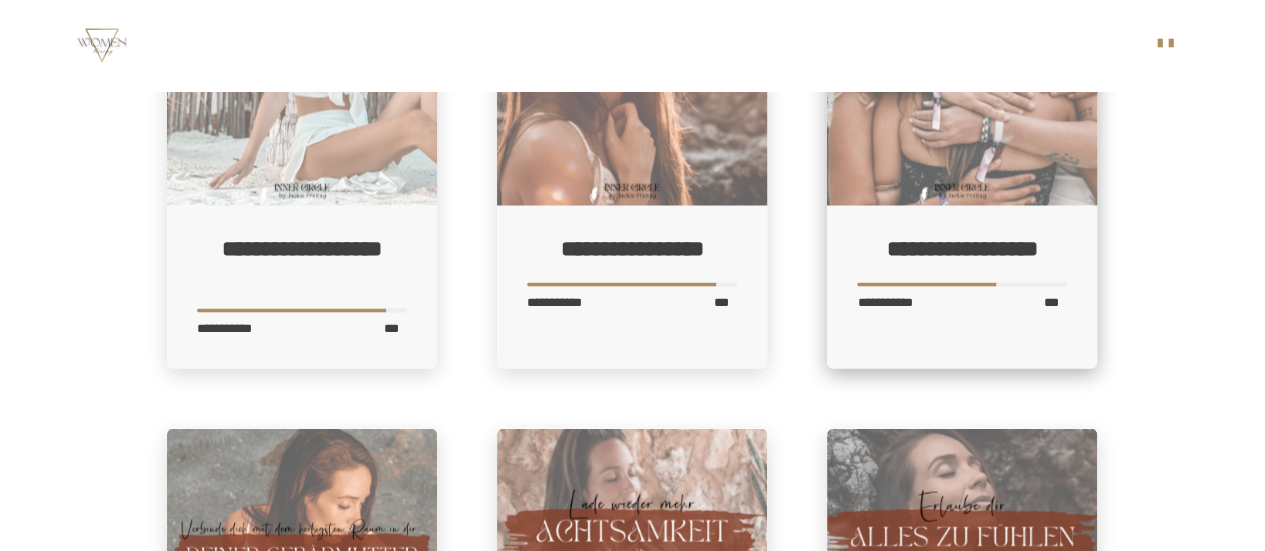 click at bounding box center (962, 71) 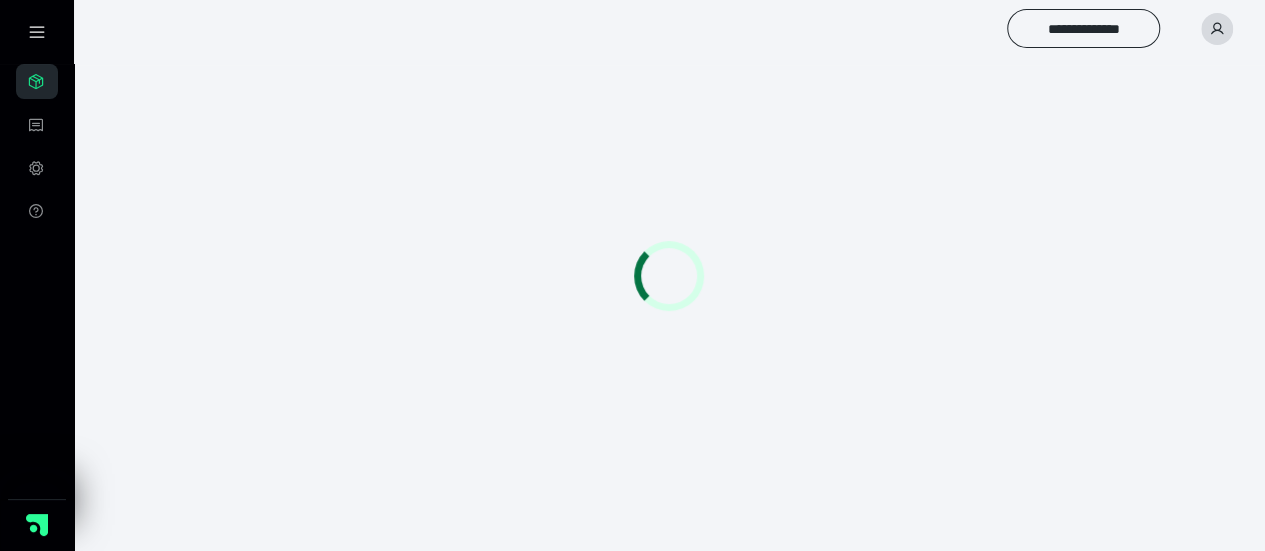 scroll, scrollTop: 56, scrollLeft: 0, axis: vertical 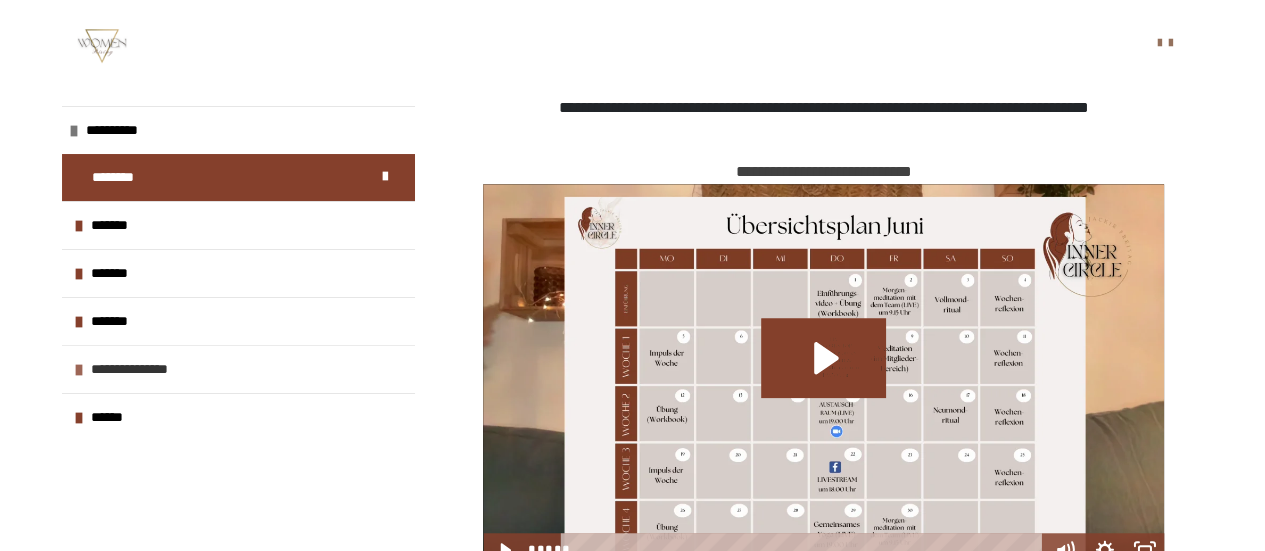click on "**********" at bounding box center [159, 369] 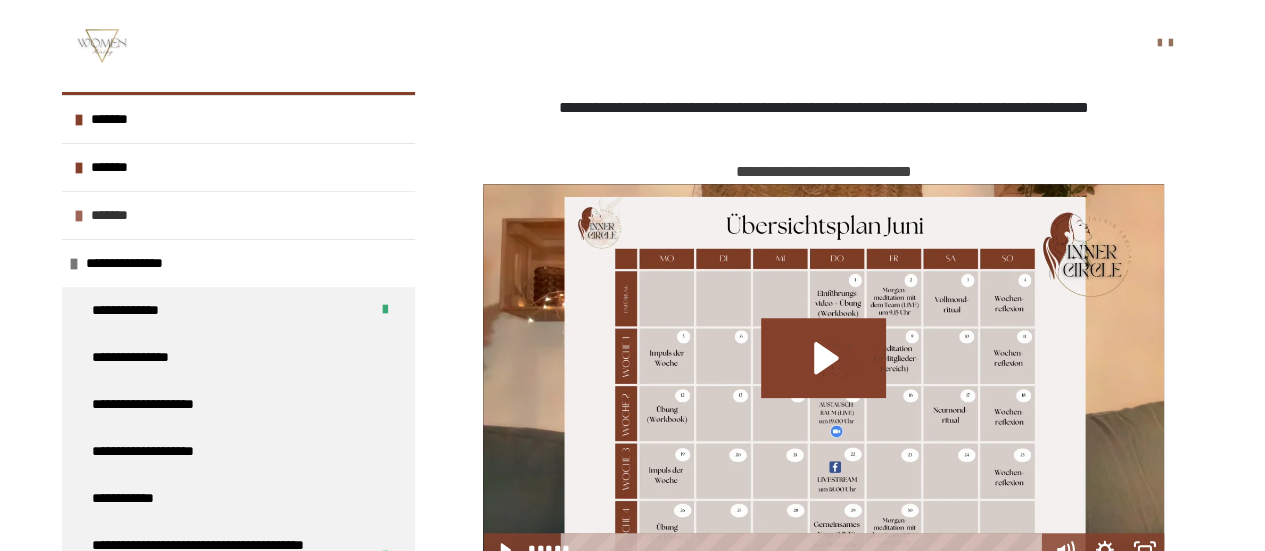 scroll, scrollTop: 111, scrollLeft: 0, axis: vertical 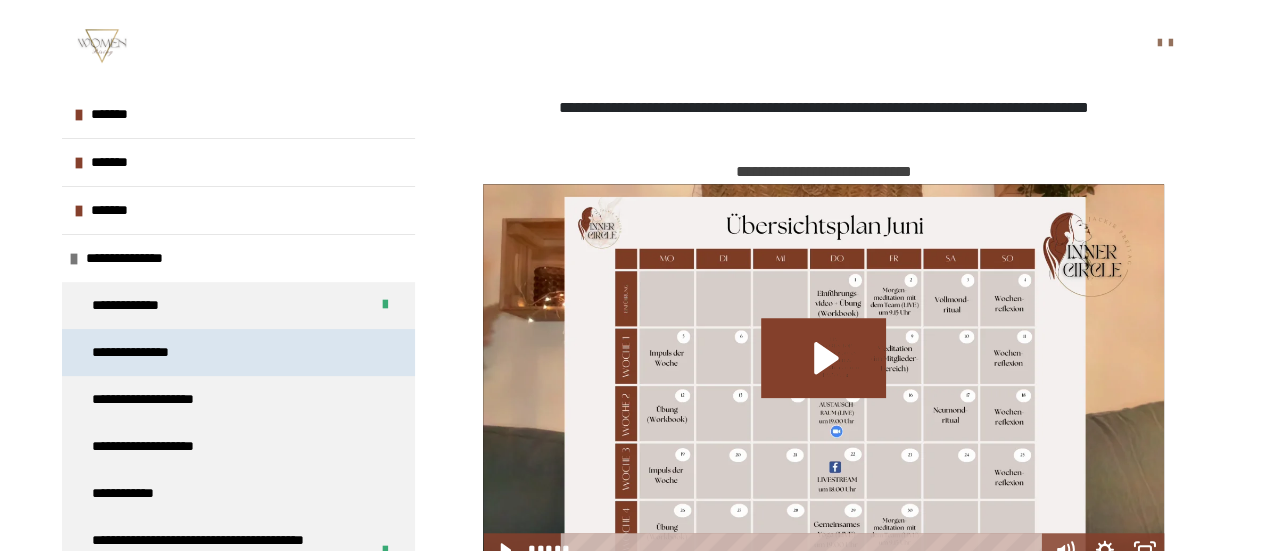 click on "**********" at bounding box center [238, 352] 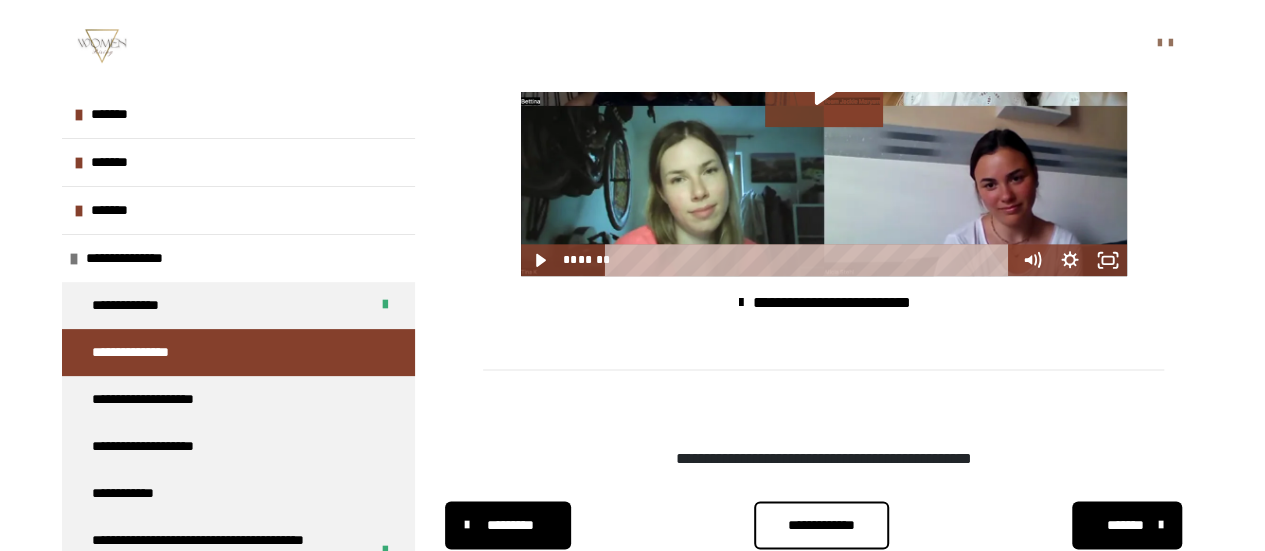 scroll, scrollTop: 1130, scrollLeft: 0, axis: vertical 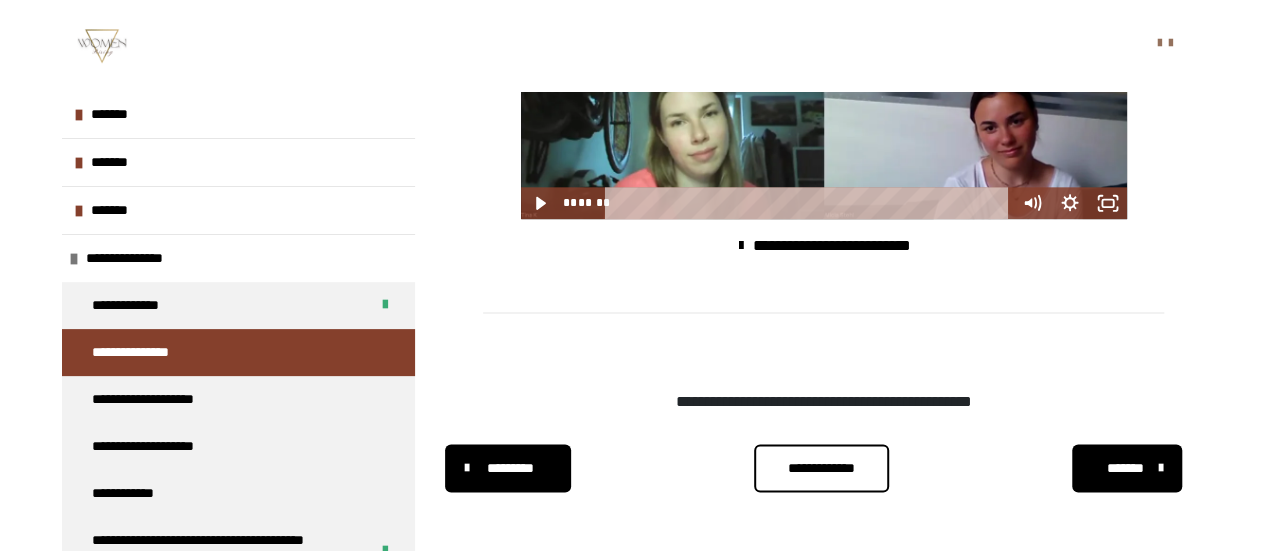 click on "**********" at bounding box center [821, 468] 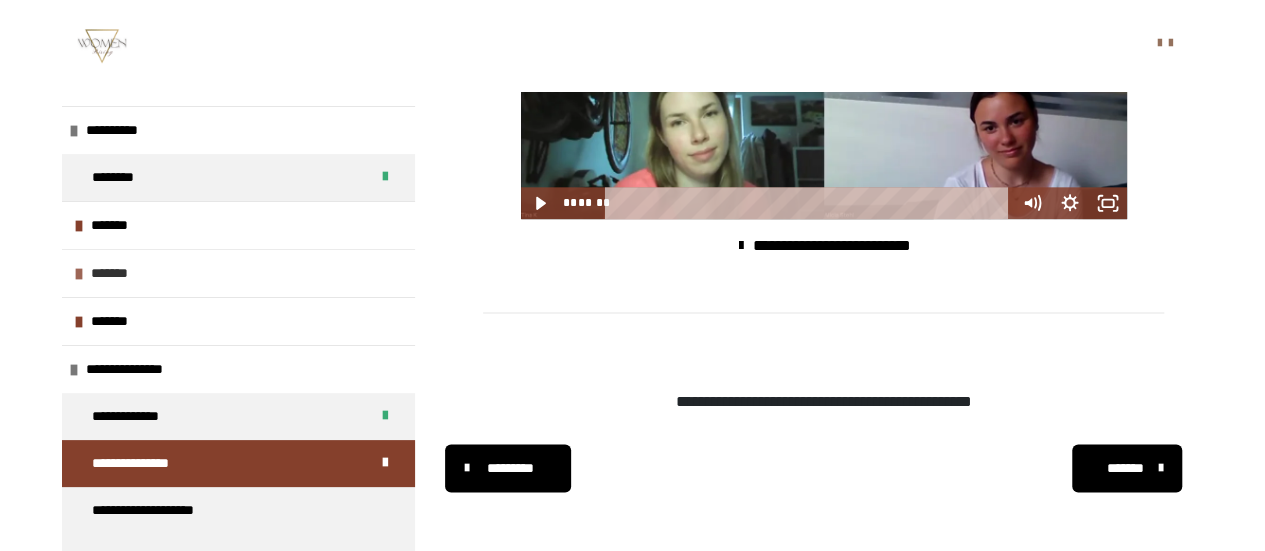 scroll, scrollTop: 253, scrollLeft: 0, axis: vertical 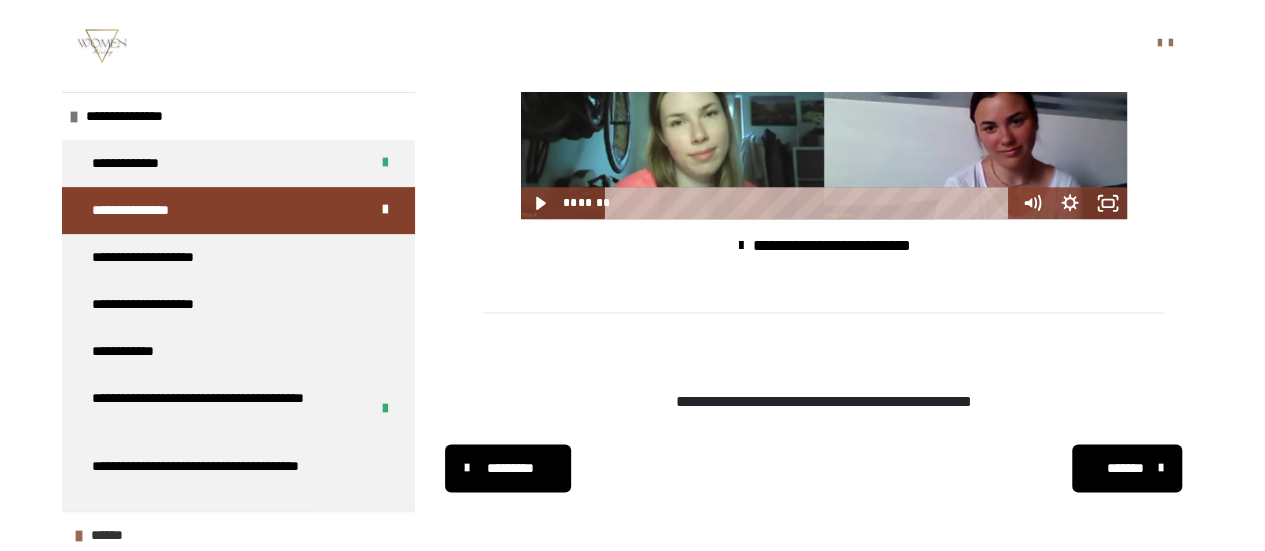 click on "******" at bounding box center [115, 535] 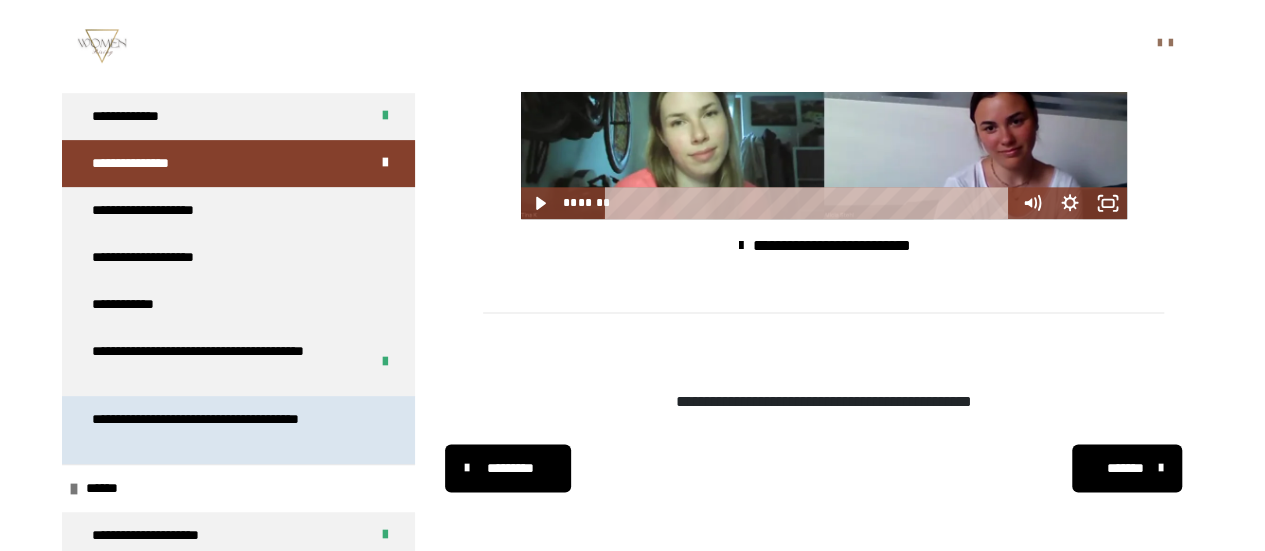 scroll, scrollTop: 0, scrollLeft: 0, axis: both 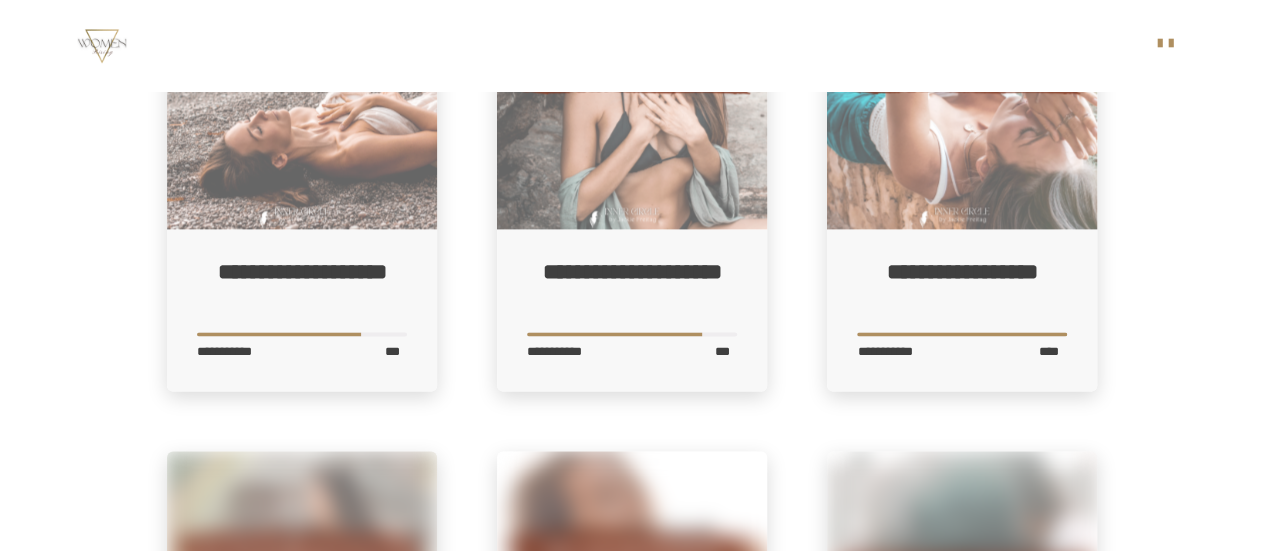 click on "**********" at bounding box center (632, 939) 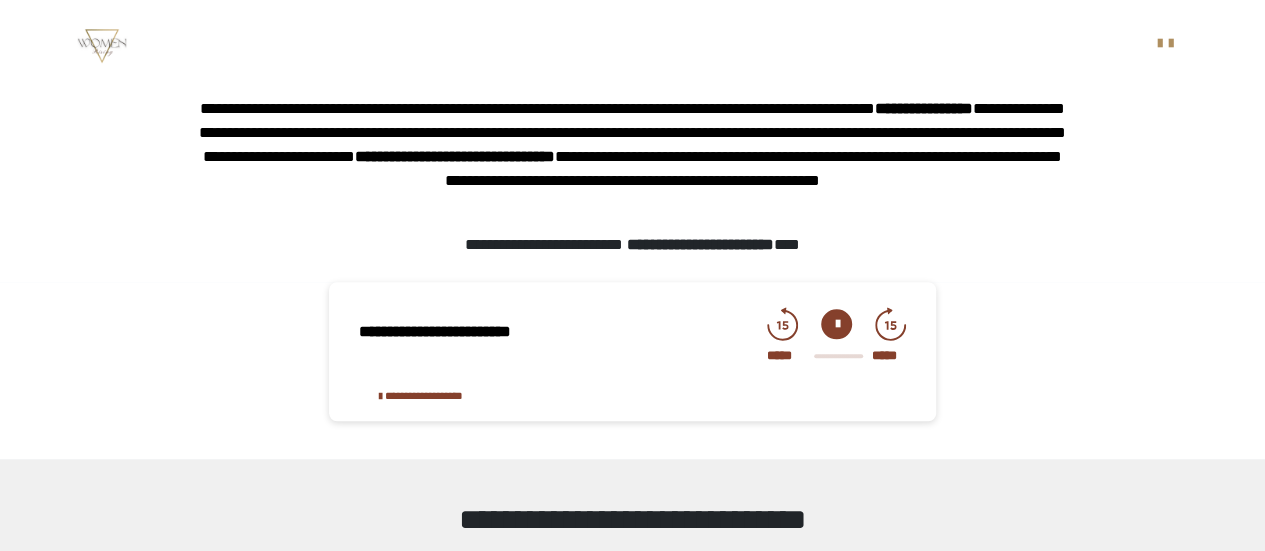 scroll, scrollTop: 749, scrollLeft: 0, axis: vertical 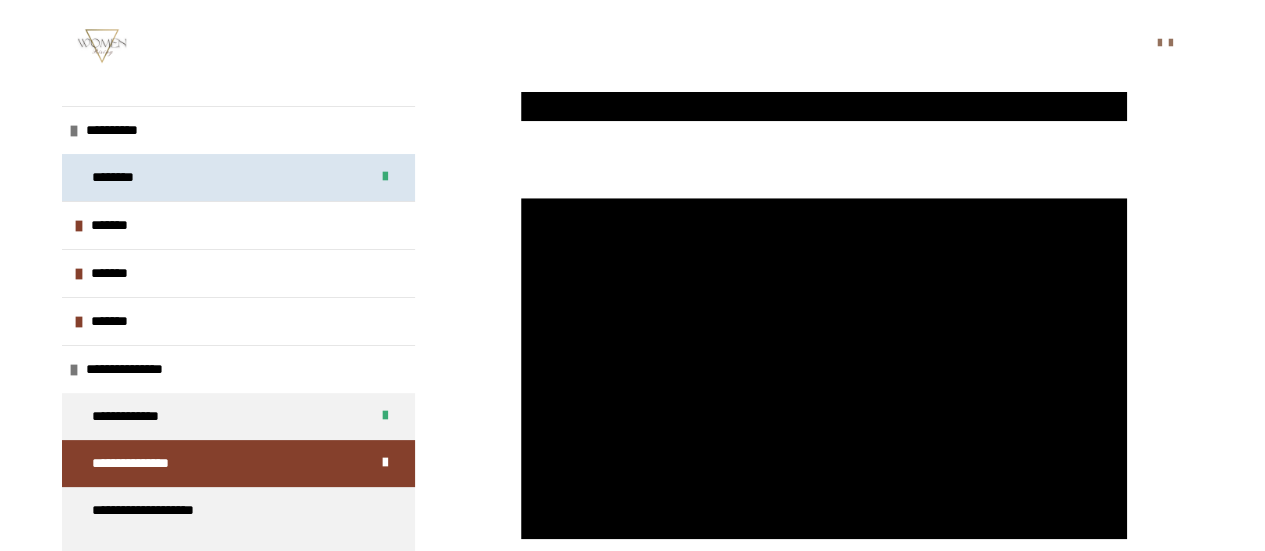 click on "********" at bounding box center (238, 177) 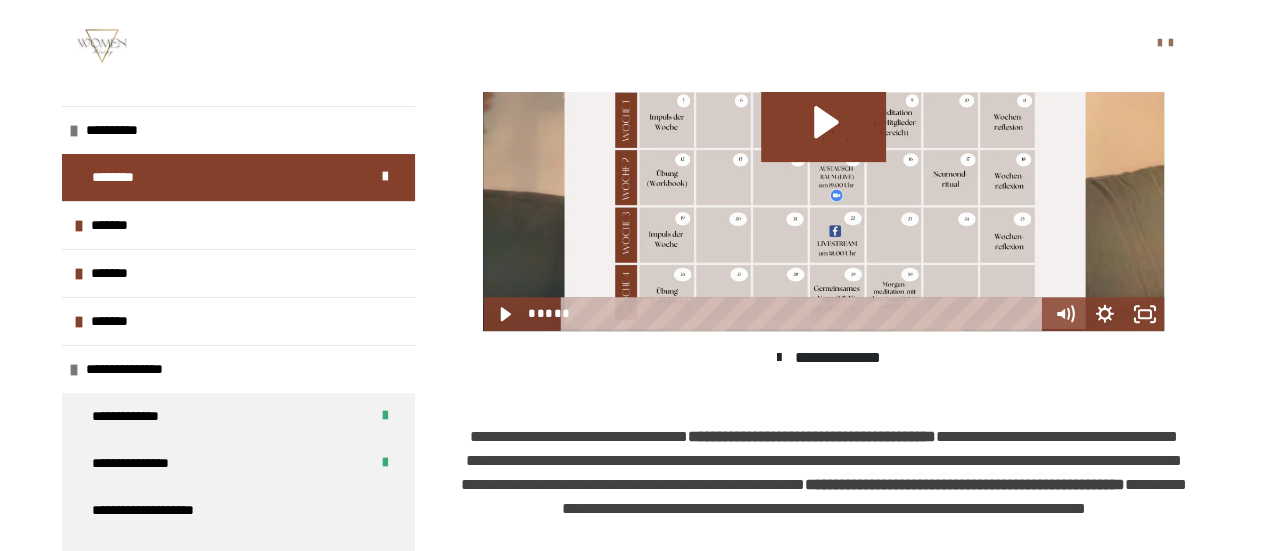 scroll, scrollTop: 776, scrollLeft: 0, axis: vertical 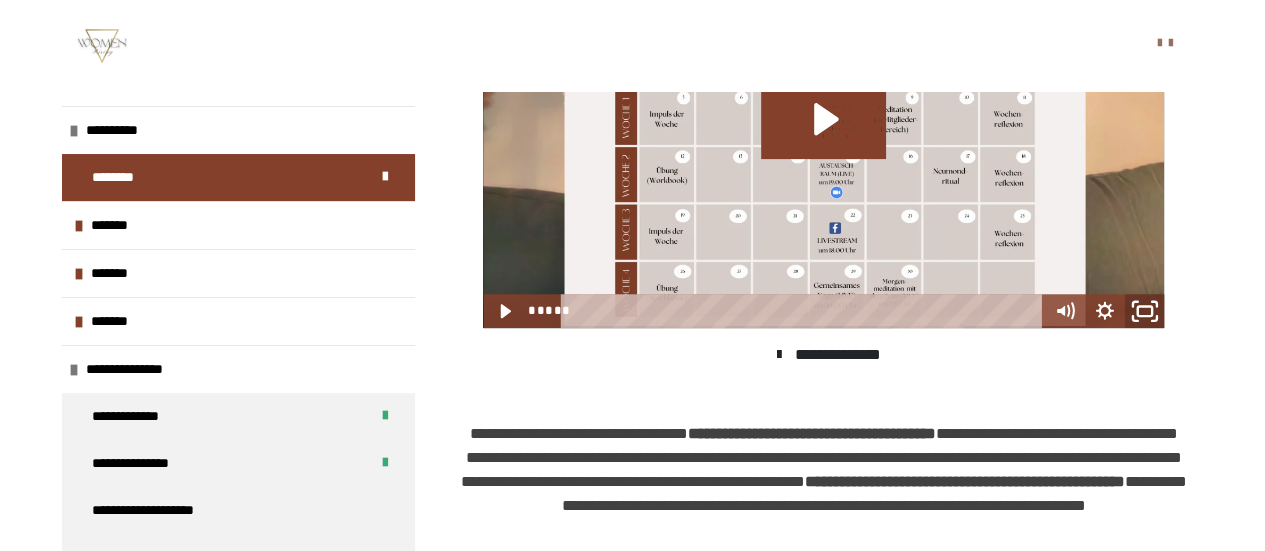 click 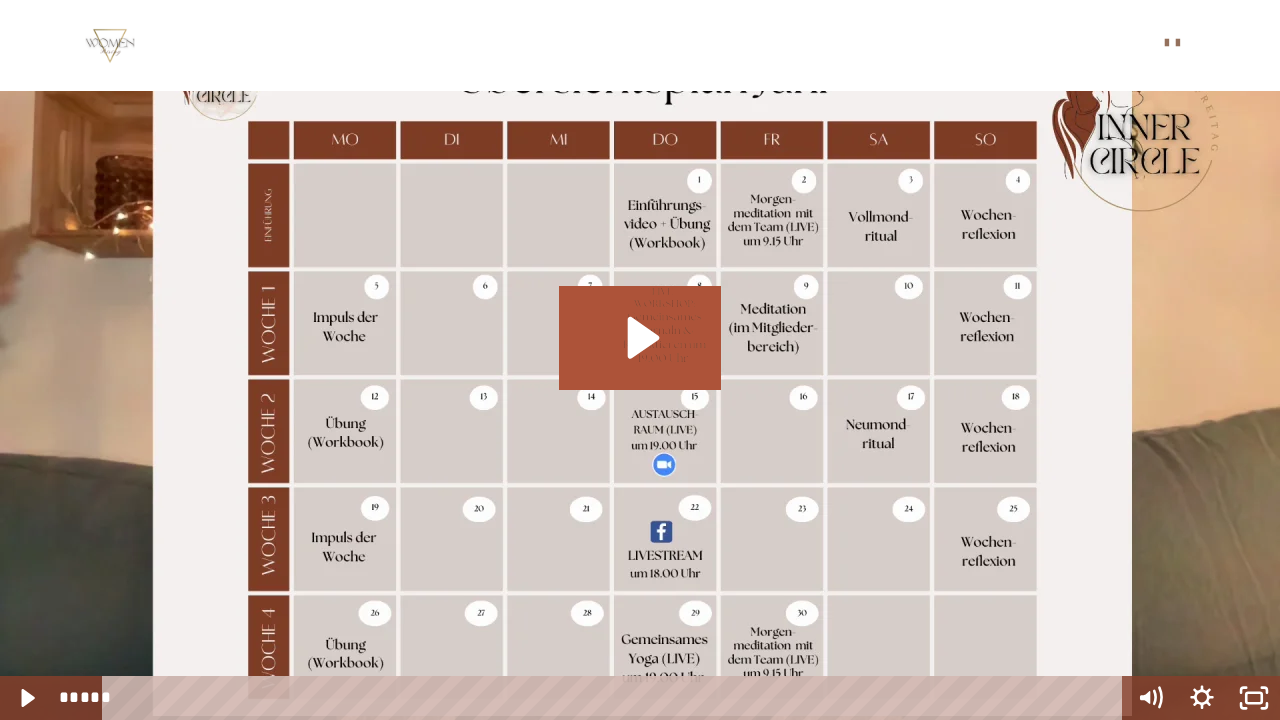 click 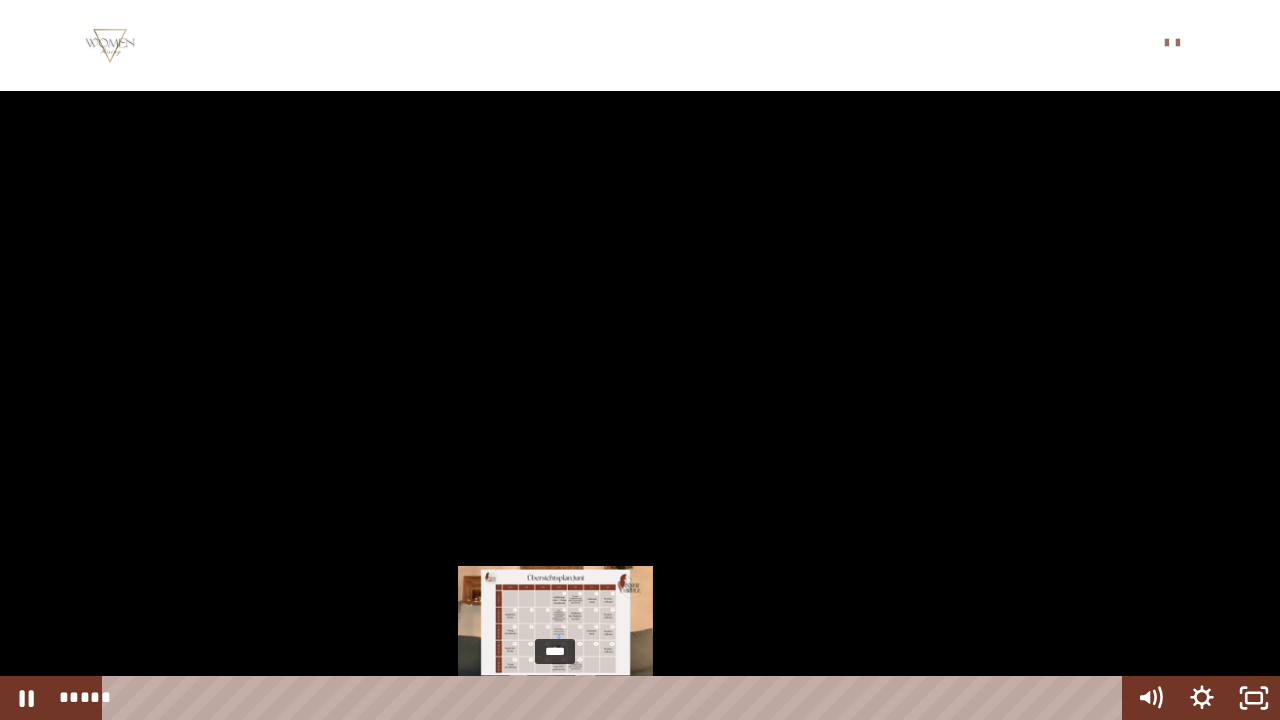 click on "****" at bounding box center (616, 698) 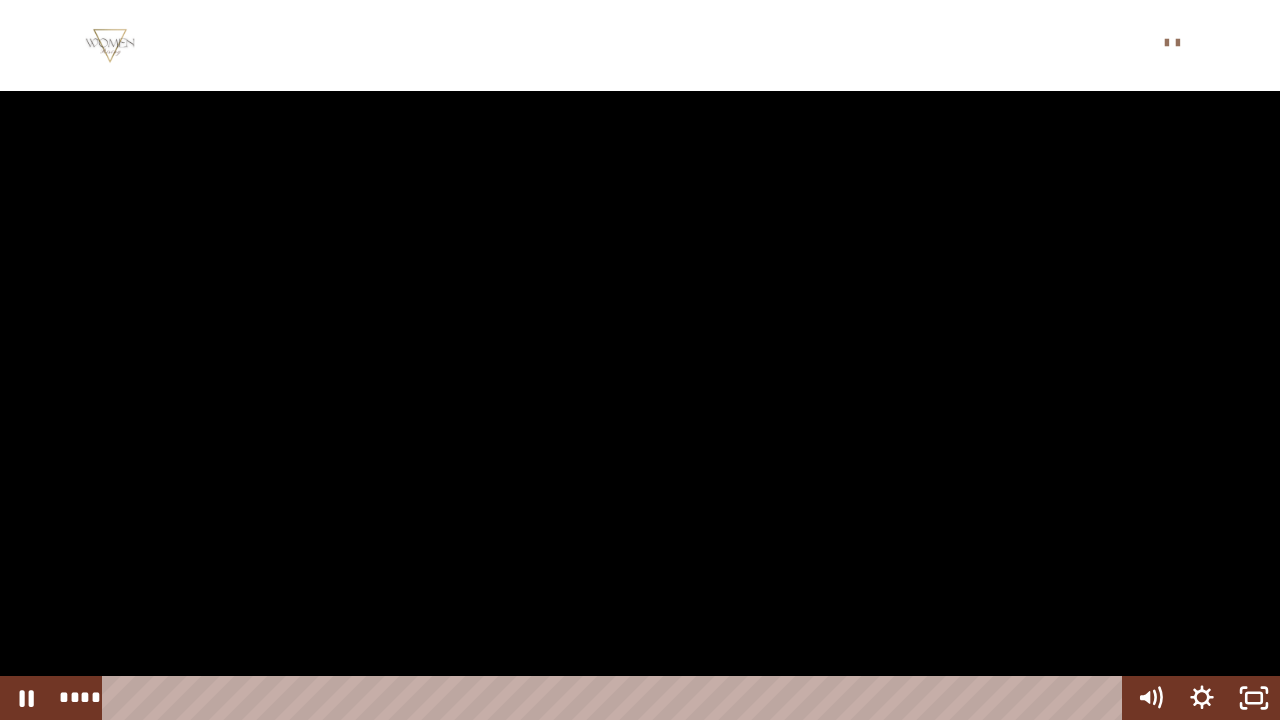 click at bounding box center (640, 360) 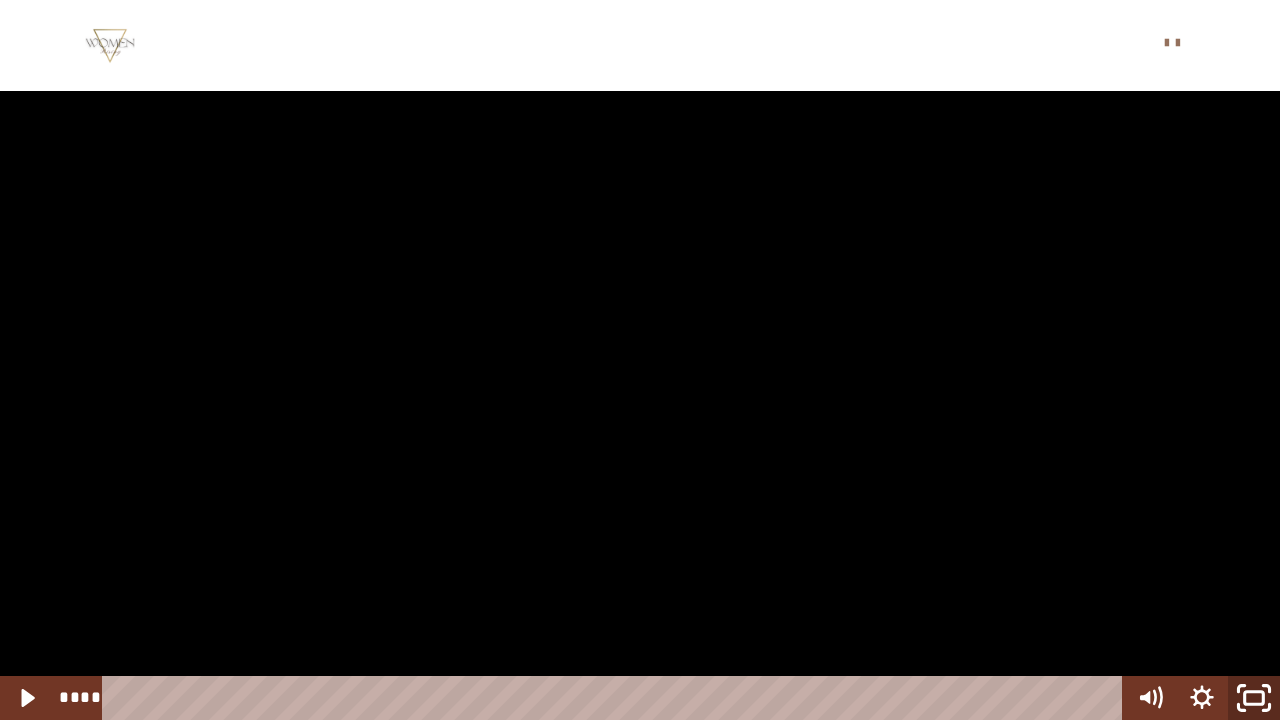 click 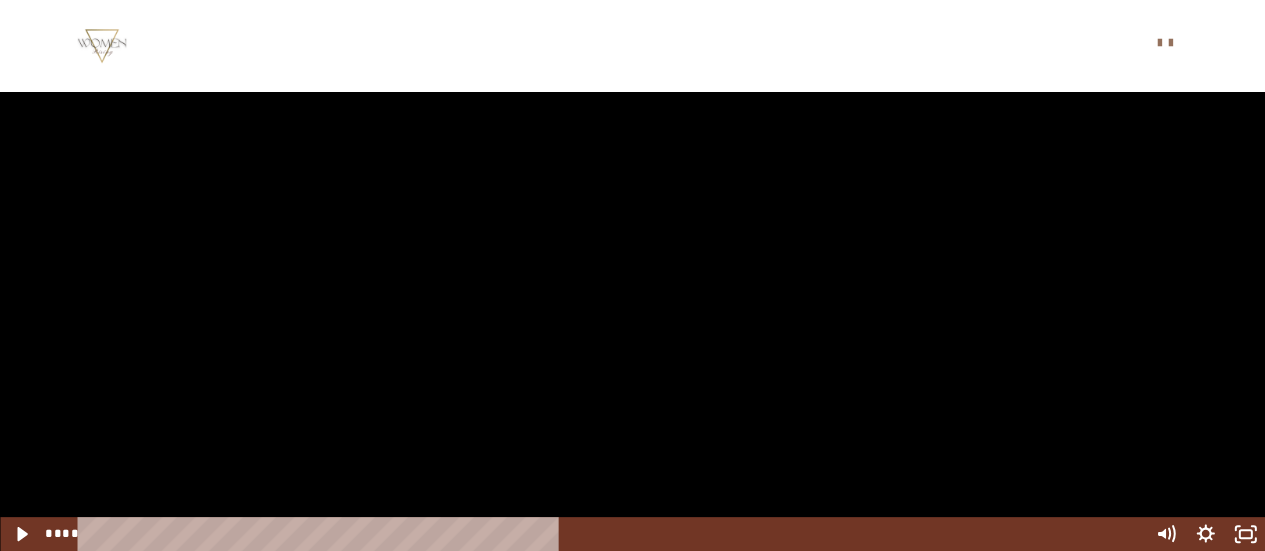 scroll, scrollTop: 859, scrollLeft: 0, axis: vertical 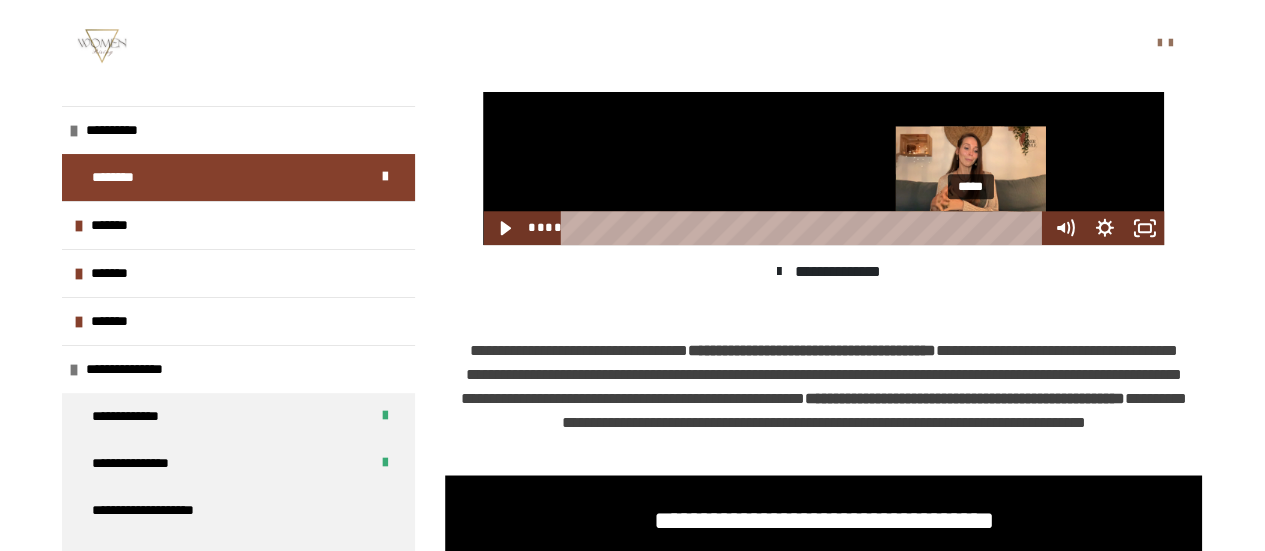 click on "*****" at bounding box center (805, 228) 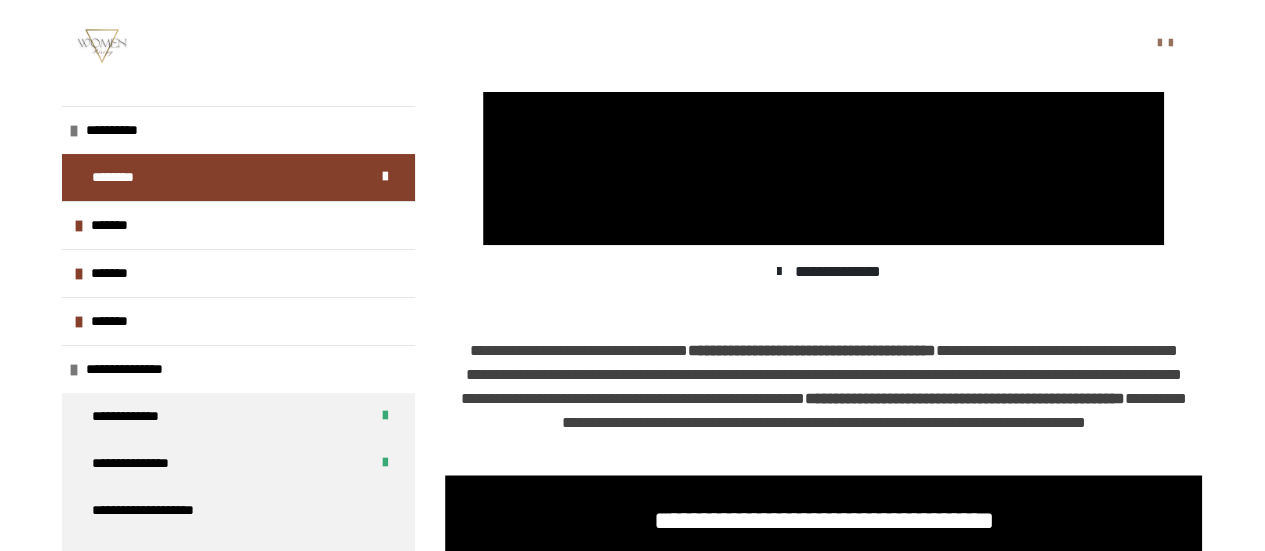 click on "**********" at bounding box center [632, 915] 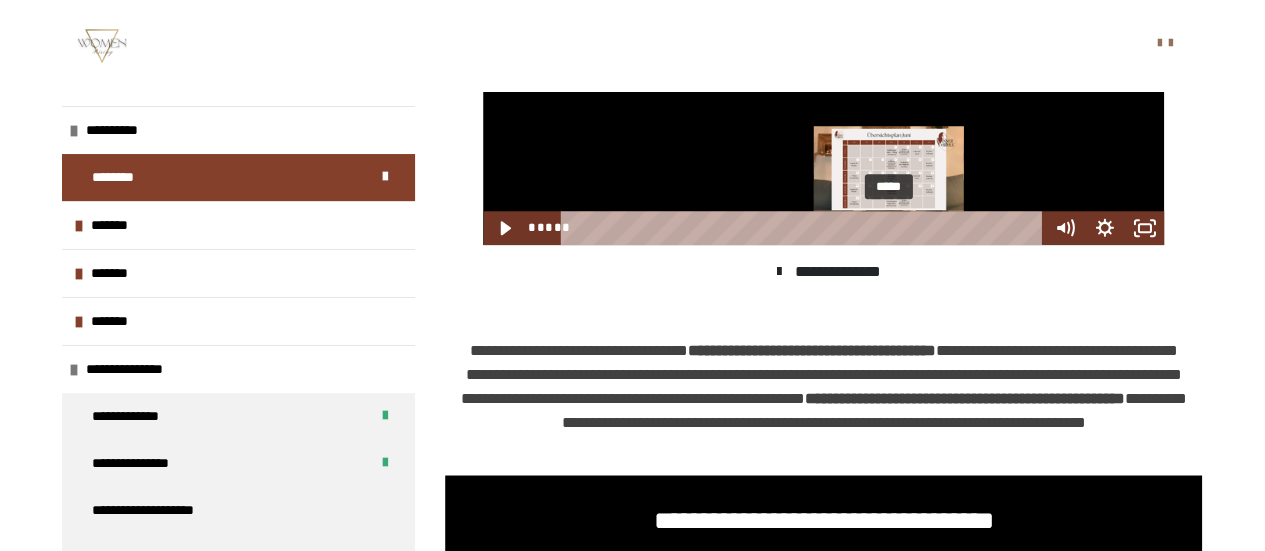 click on "*****" at bounding box center (805, 228) 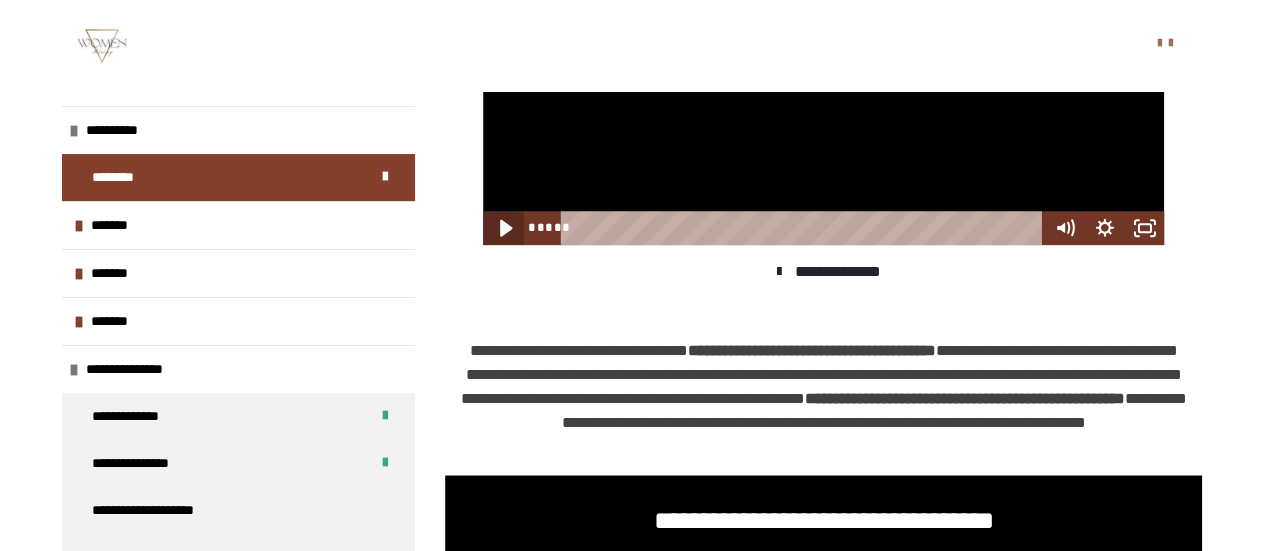 click 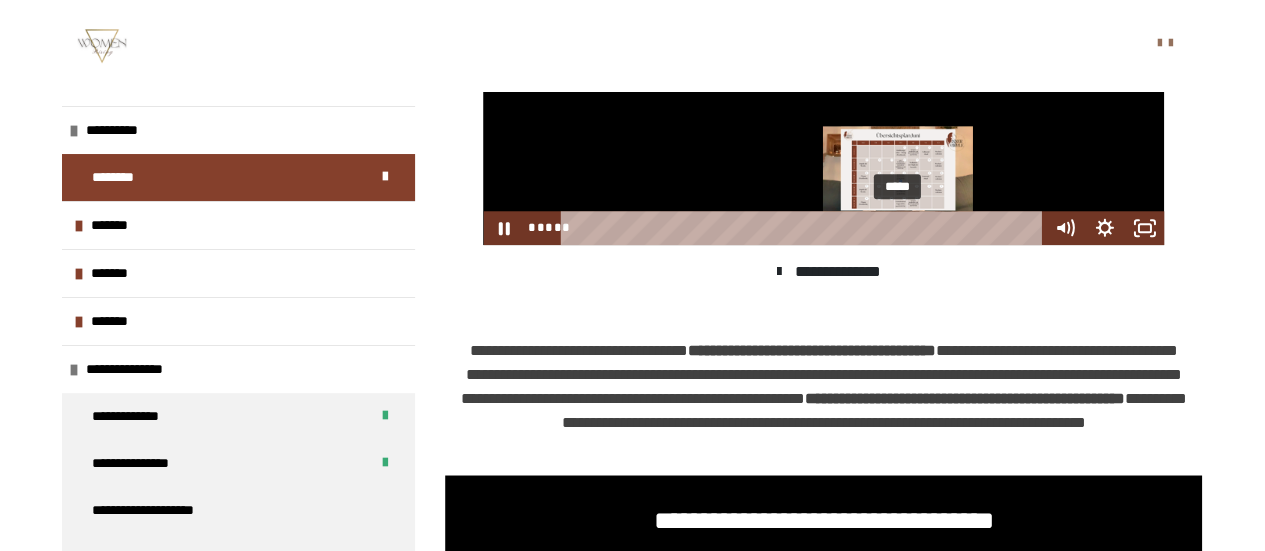 click on "*****" at bounding box center (805, 228) 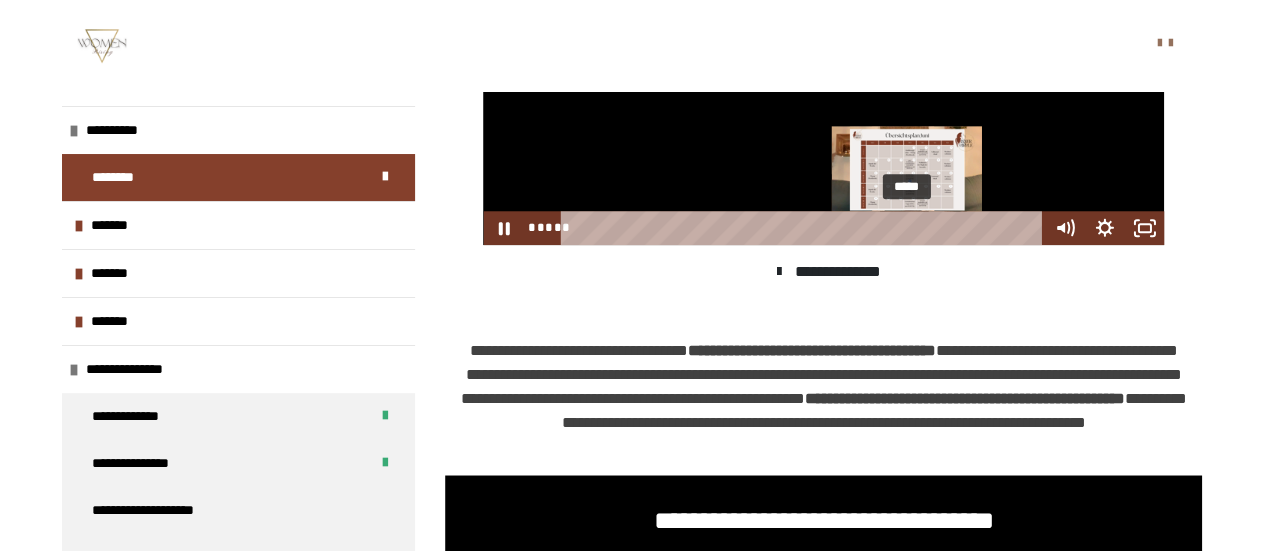 click on "*****" at bounding box center [805, 228] 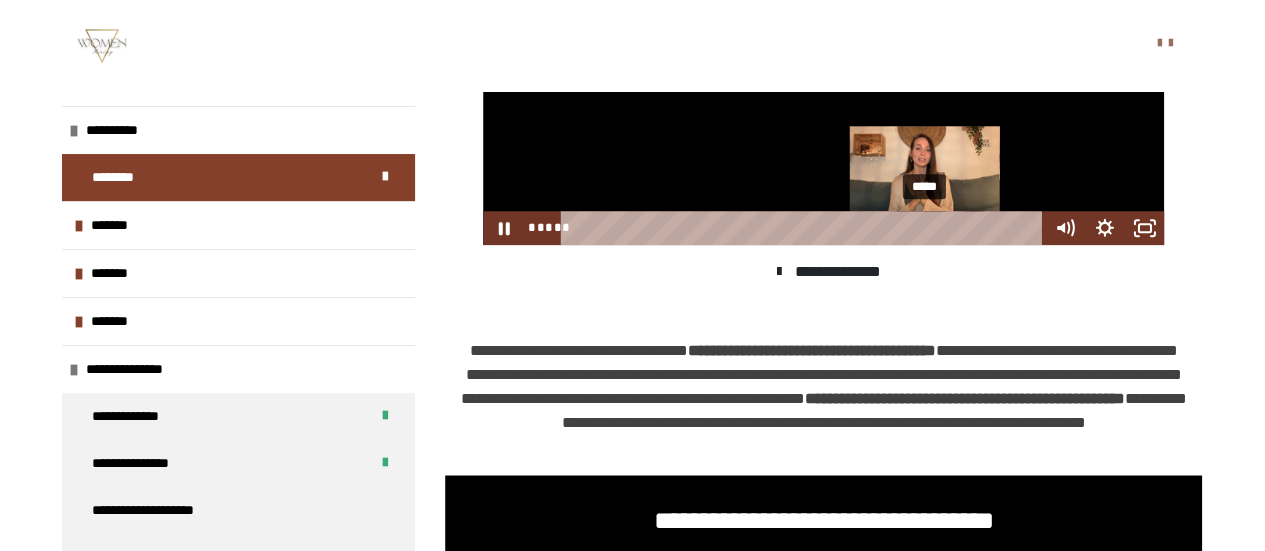 click on "*****" at bounding box center [805, 228] 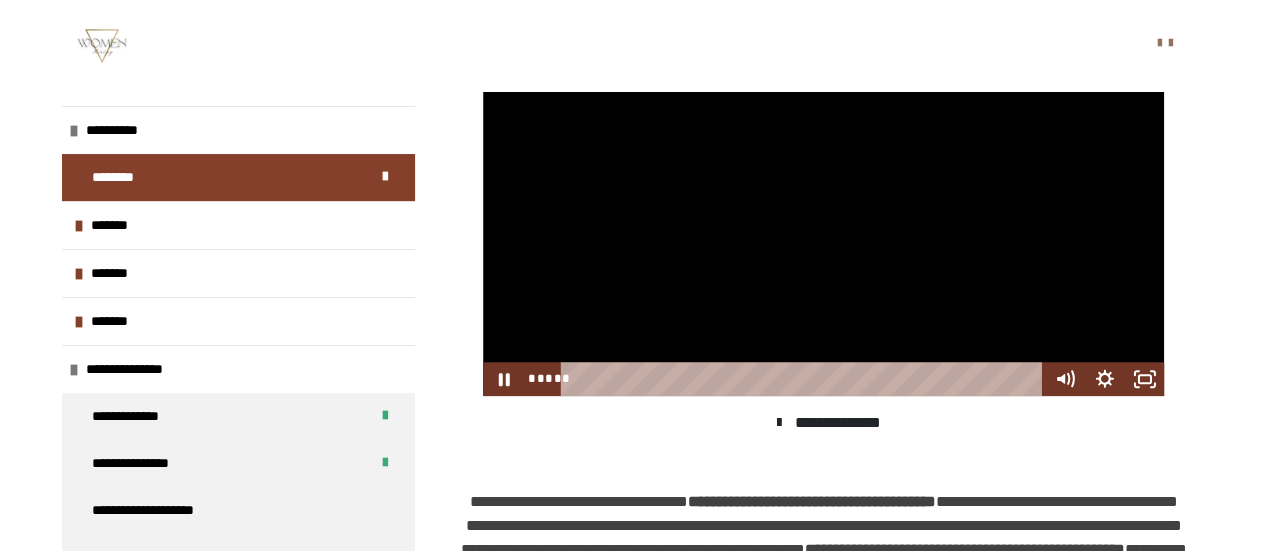 scroll, scrollTop: 710, scrollLeft: 0, axis: vertical 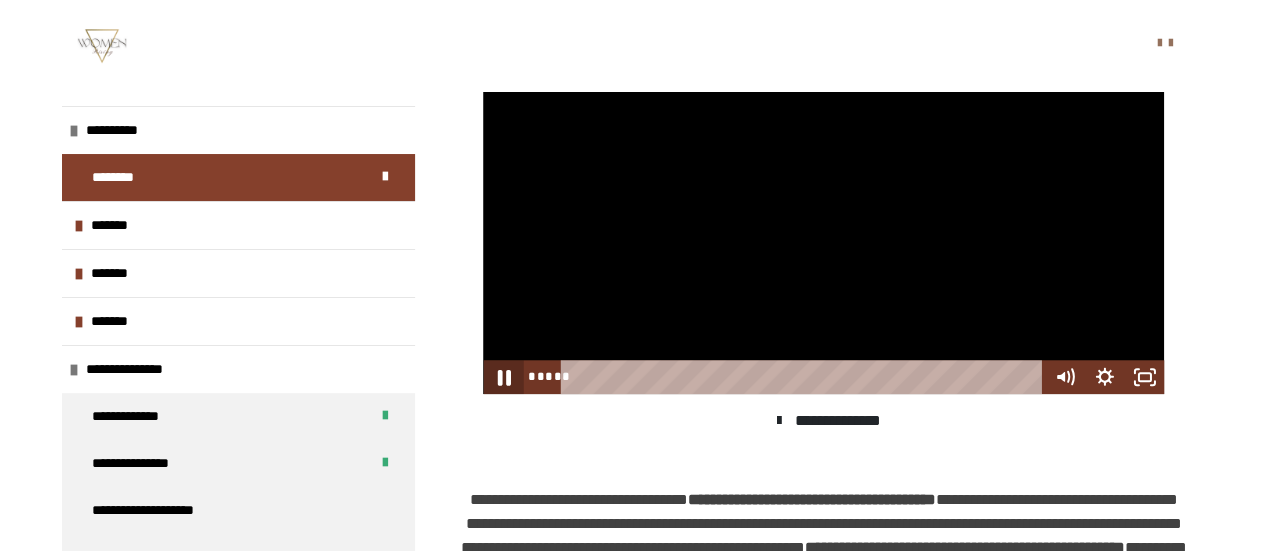 click 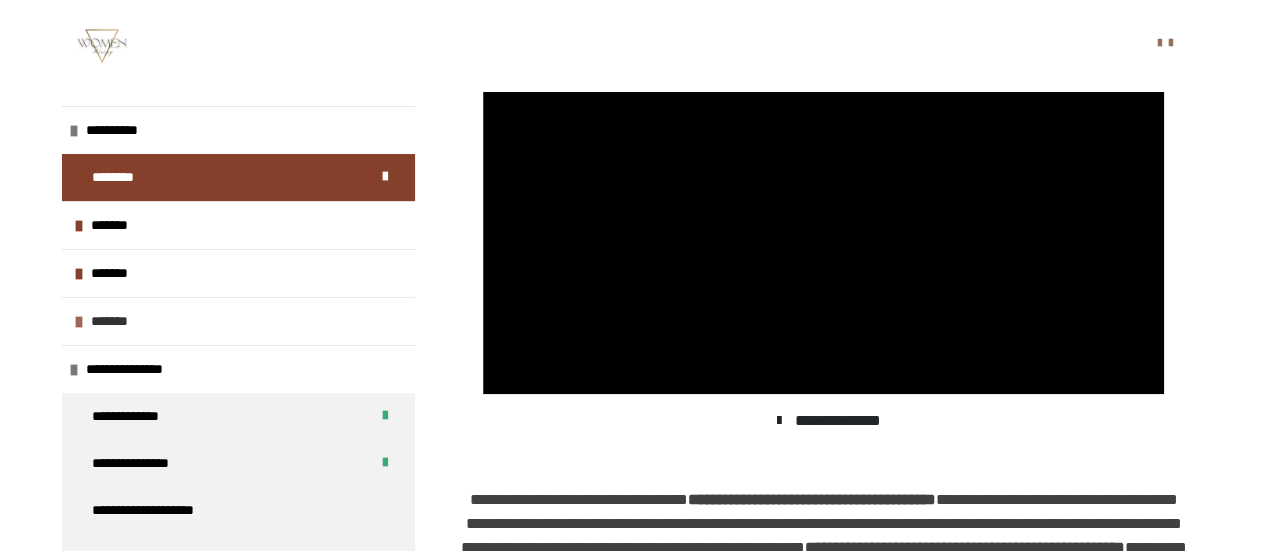scroll, scrollTop: 253, scrollLeft: 0, axis: vertical 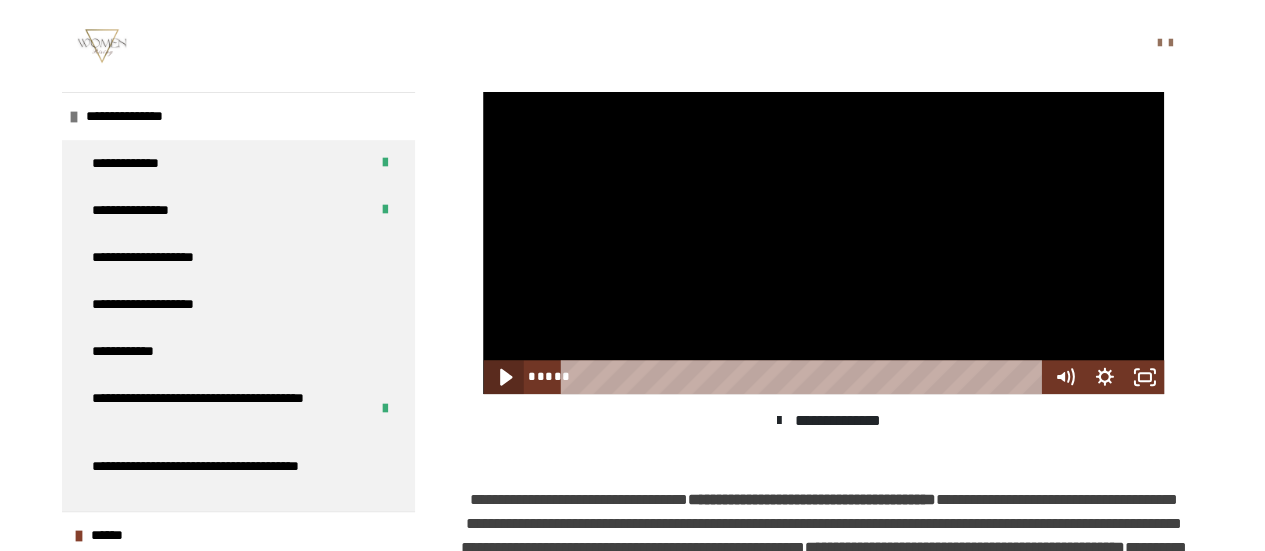 click 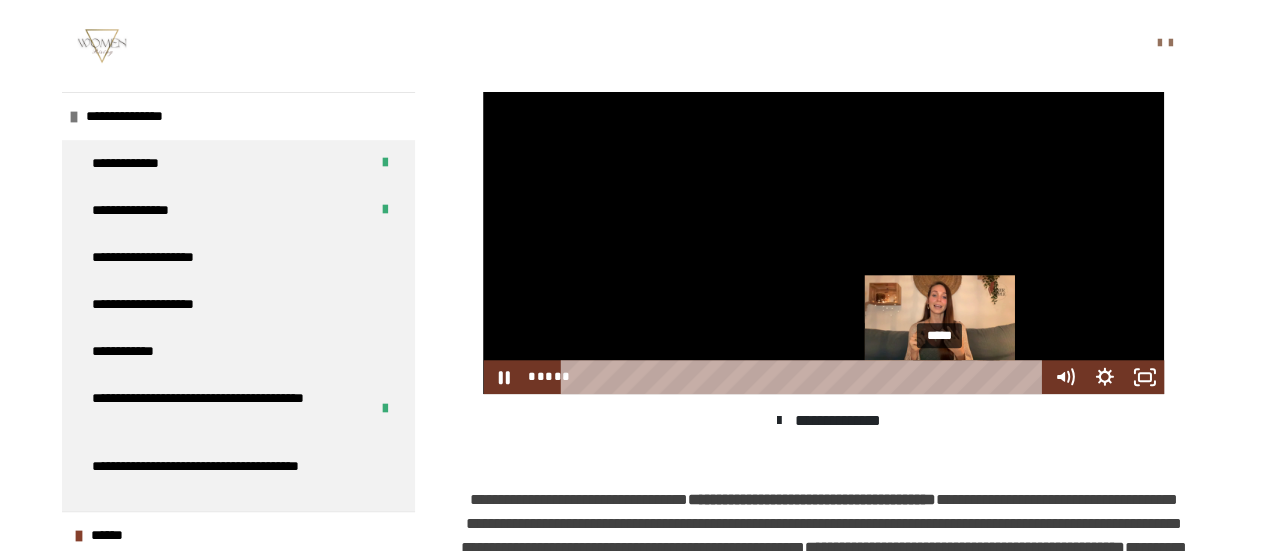 click on "*****" at bounding box center (805, 377) 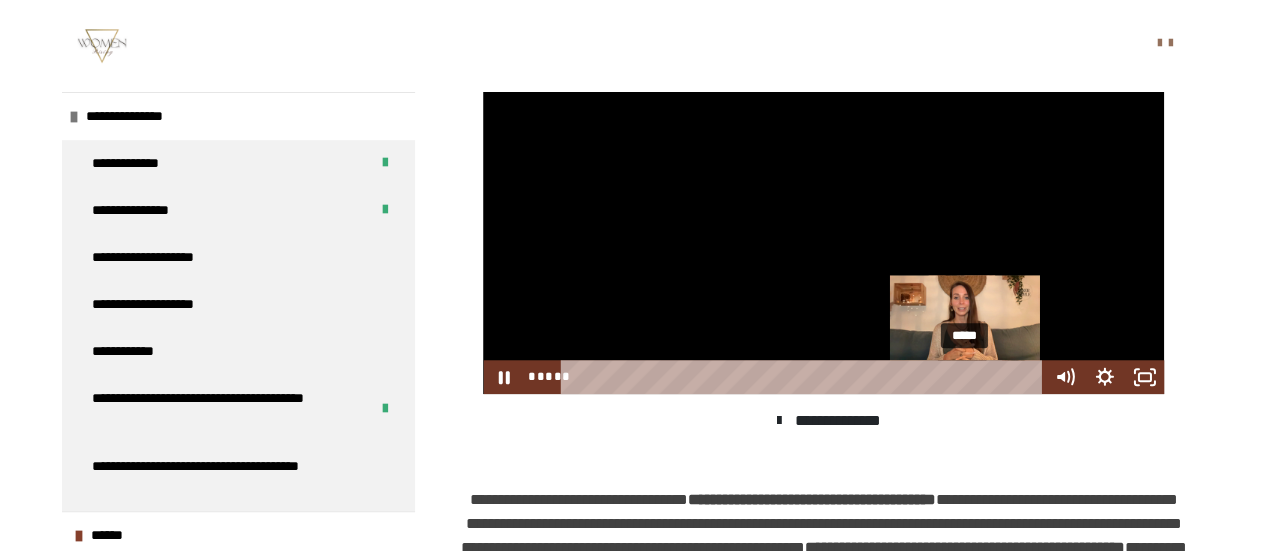 click on "*****" at bounding box center (805, 377) 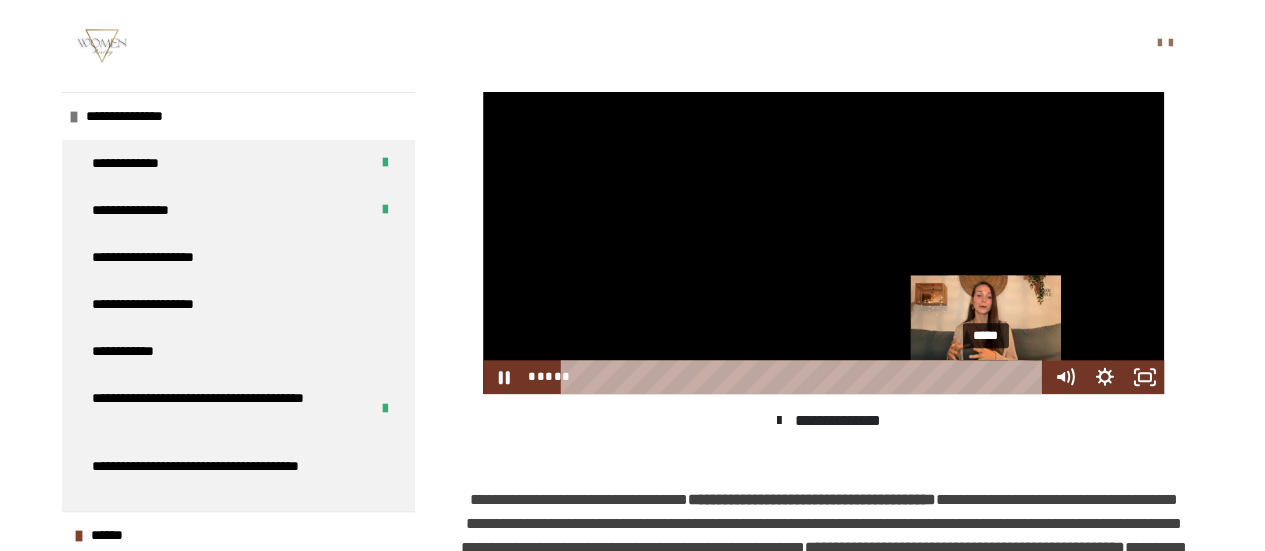 click on "*****" at bounding box center [805, 377] 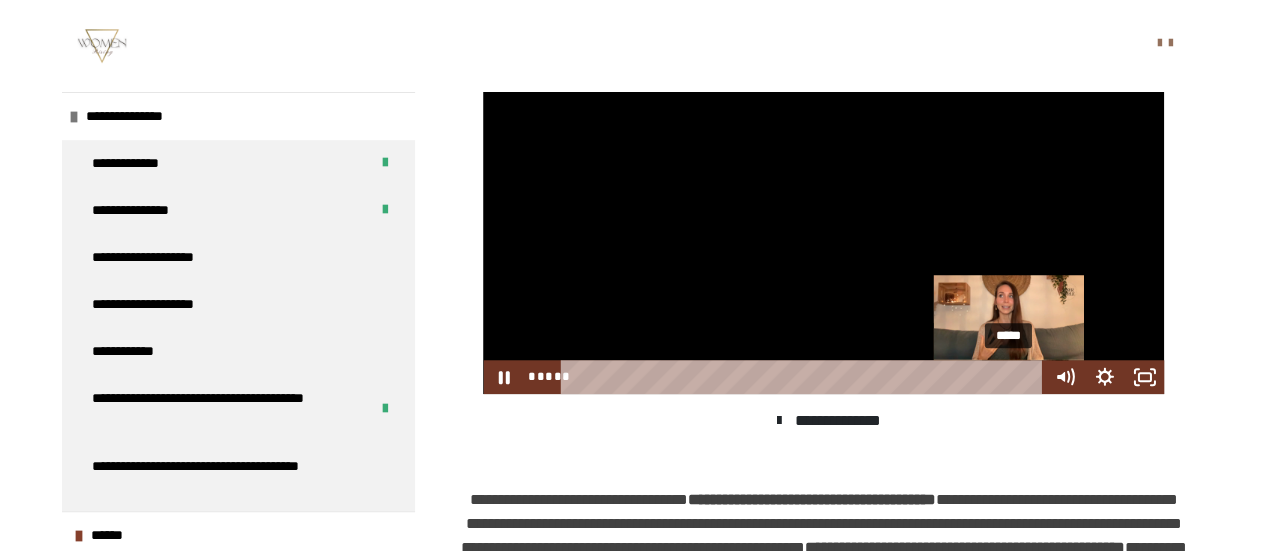 click on "*****" at bounding box center [805, 377] 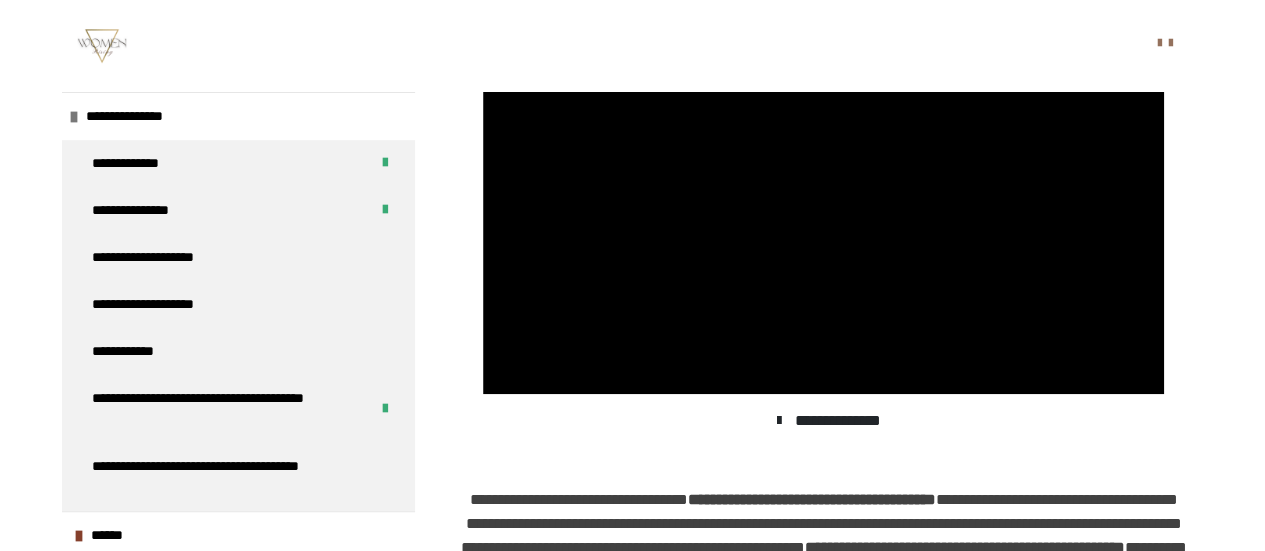 click on "**********" at bounding box center [632, 1064] 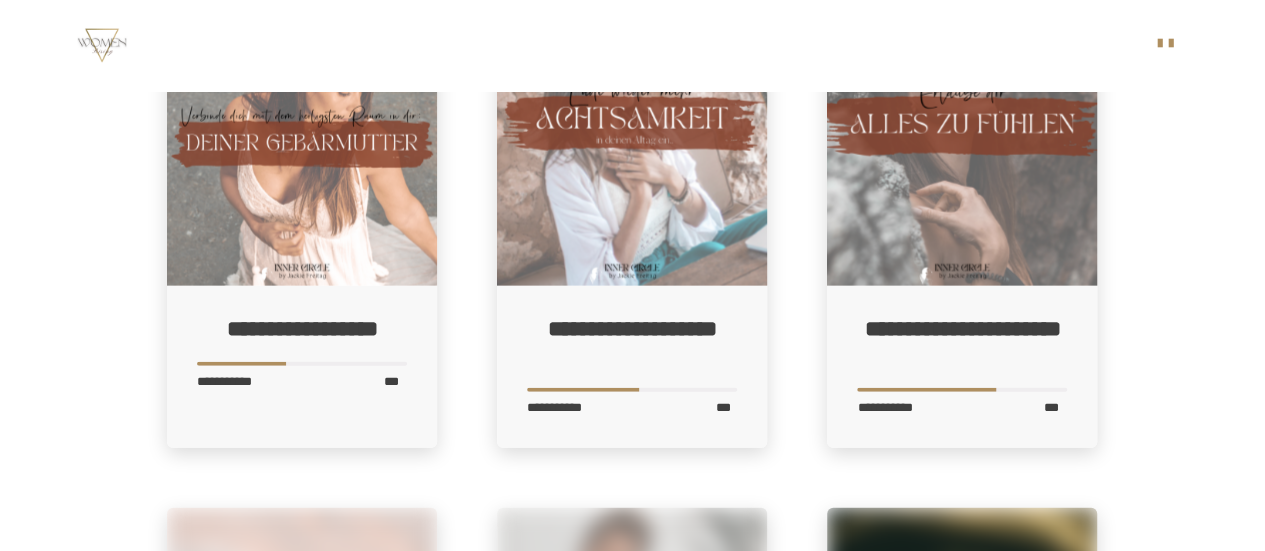 scroll, scrollTop: 2354, scrollLeft: 0, axis: vertical 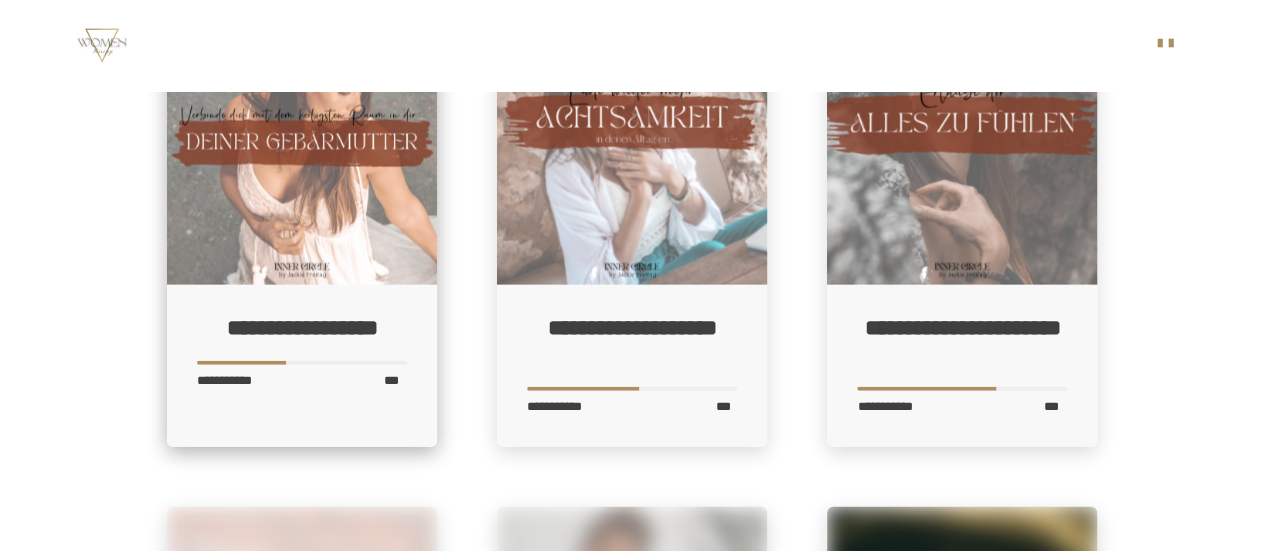 click at bounding box center (302, 150) 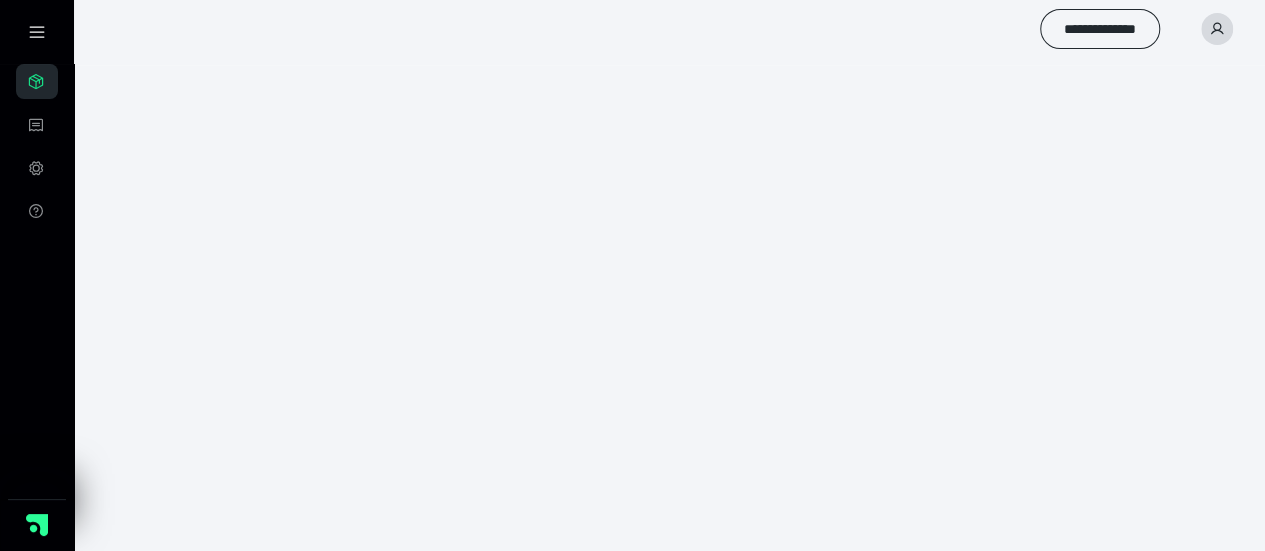 scroll, scrollTop: 56, scrollLeft: 0, axis: vertical 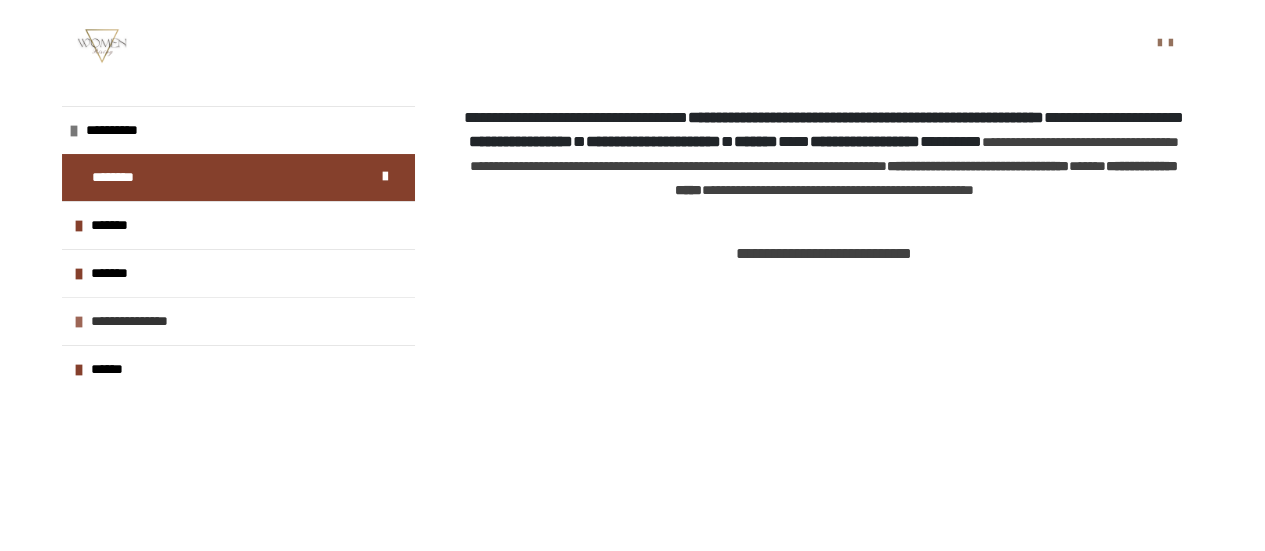 click on "**********" at bounding box center [159, 321] 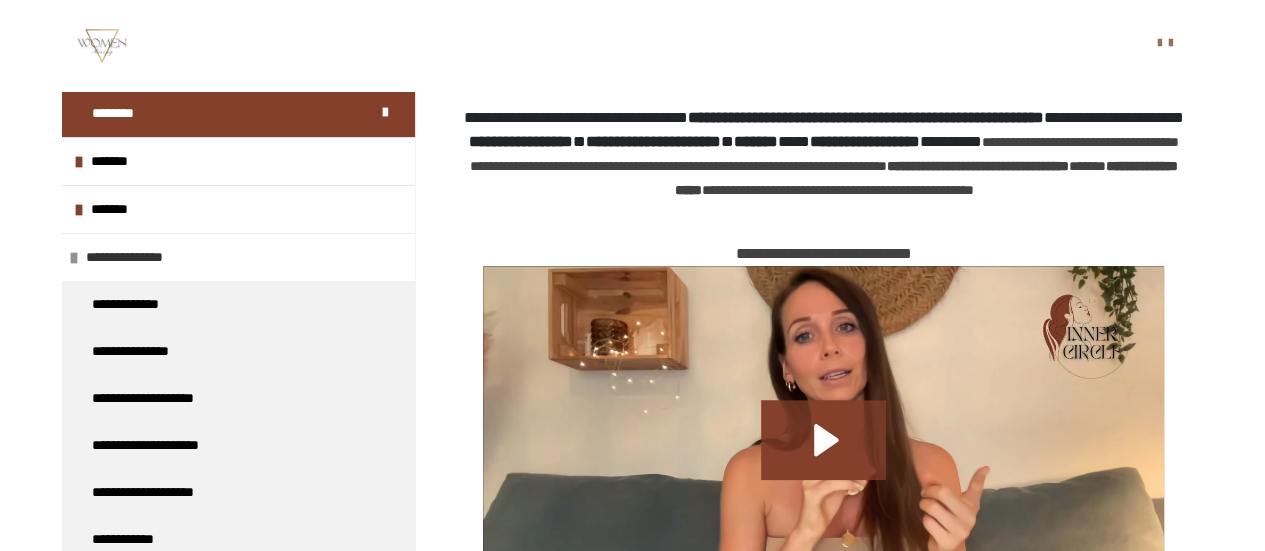 scroll, scrollTop: 66, scrollLeft: 0, axis: vertical 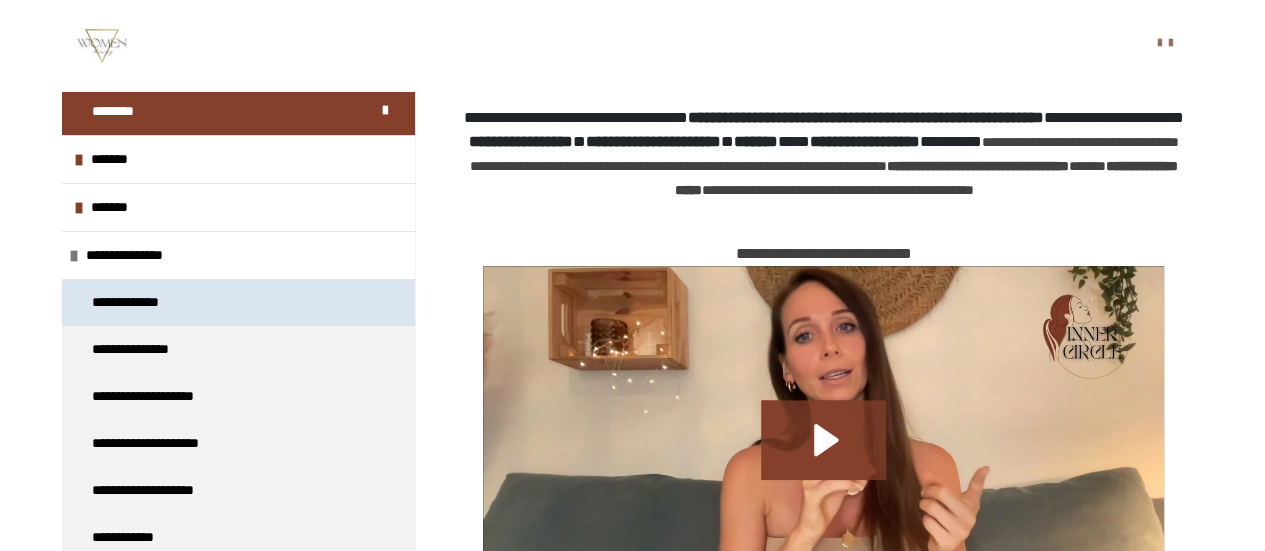 click on "**********" at bounding box center (238, 302) 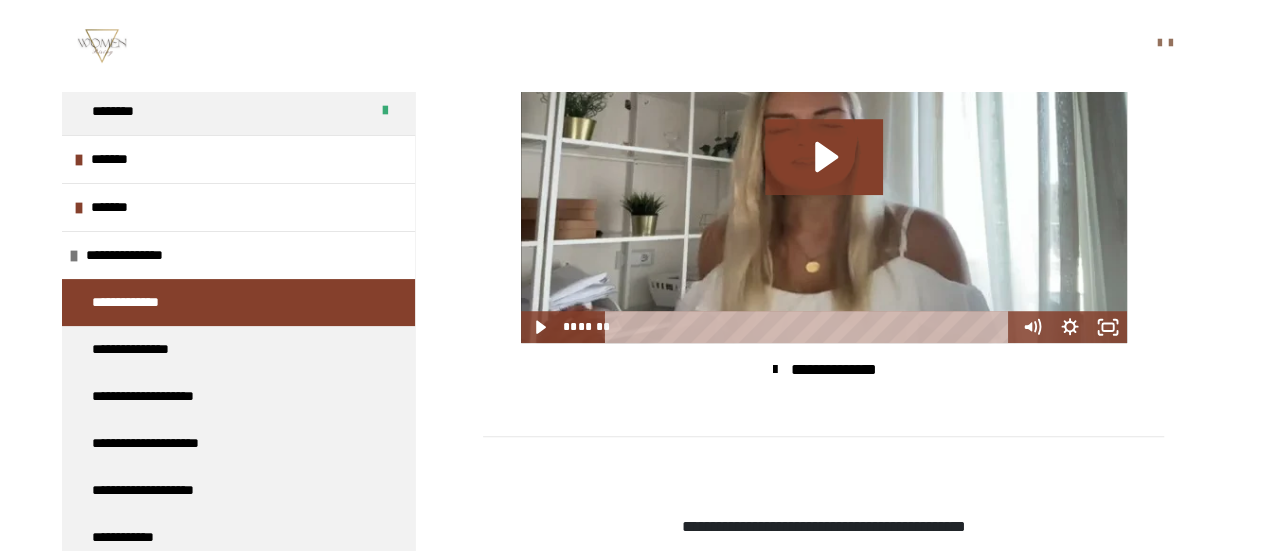 scroll, scrollTop: 565, scrollLeft: 0, axis: vertical 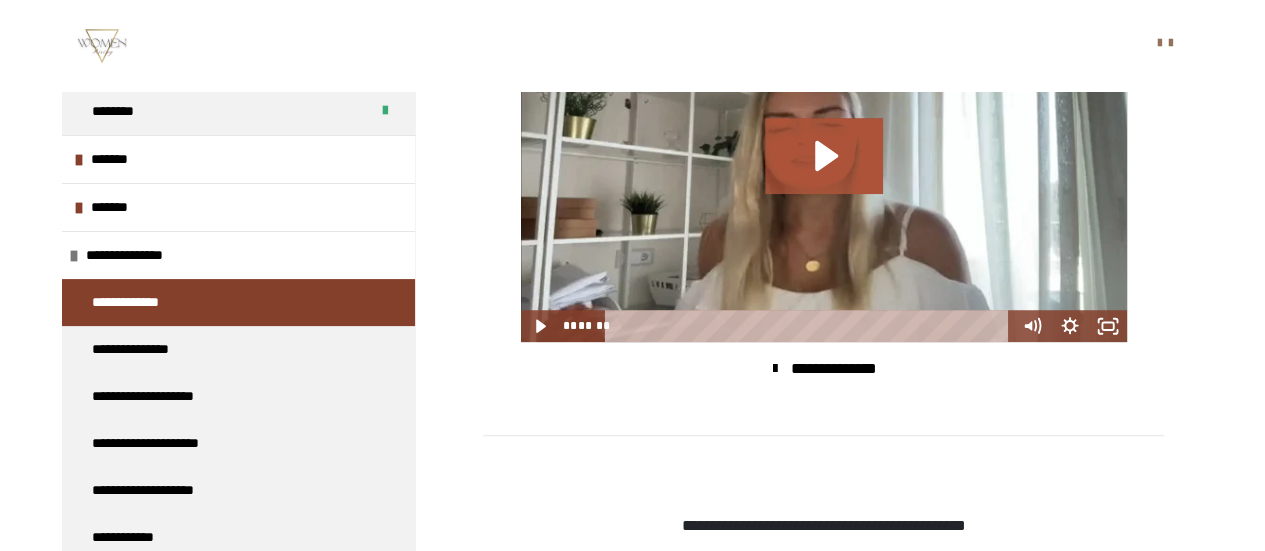 click 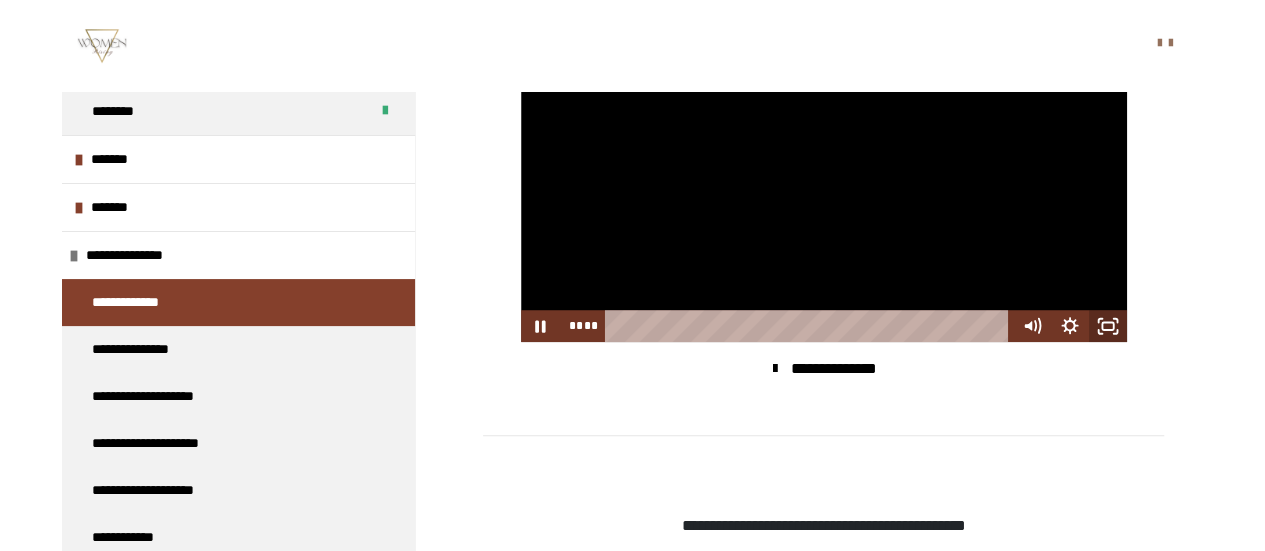 click 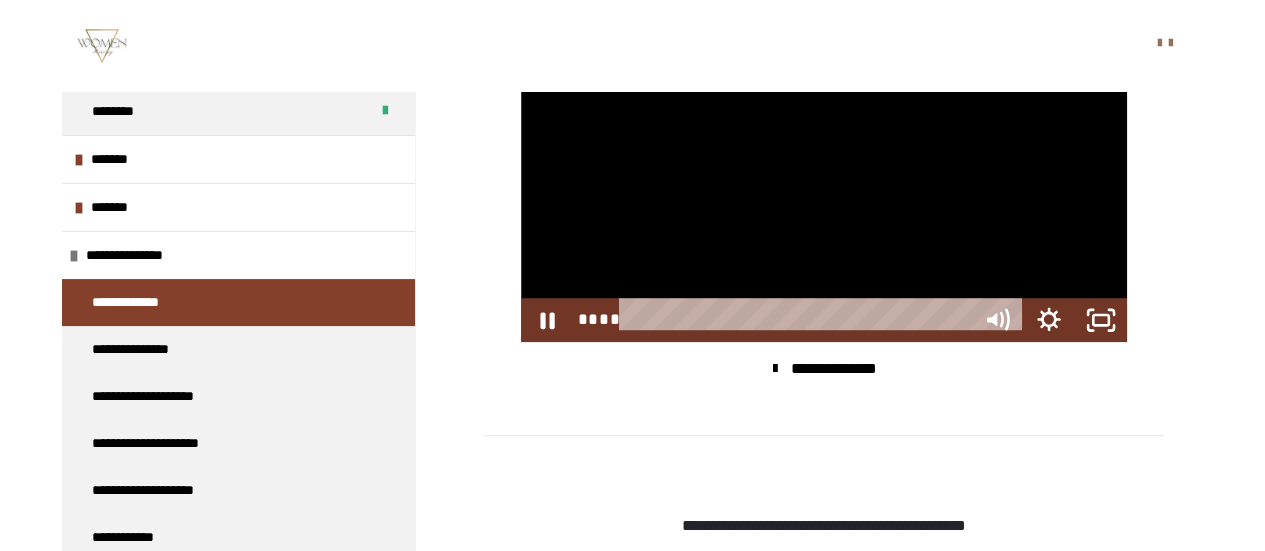 scroll, scrollTop: 522, scrollLeft: 0, axis: vertical 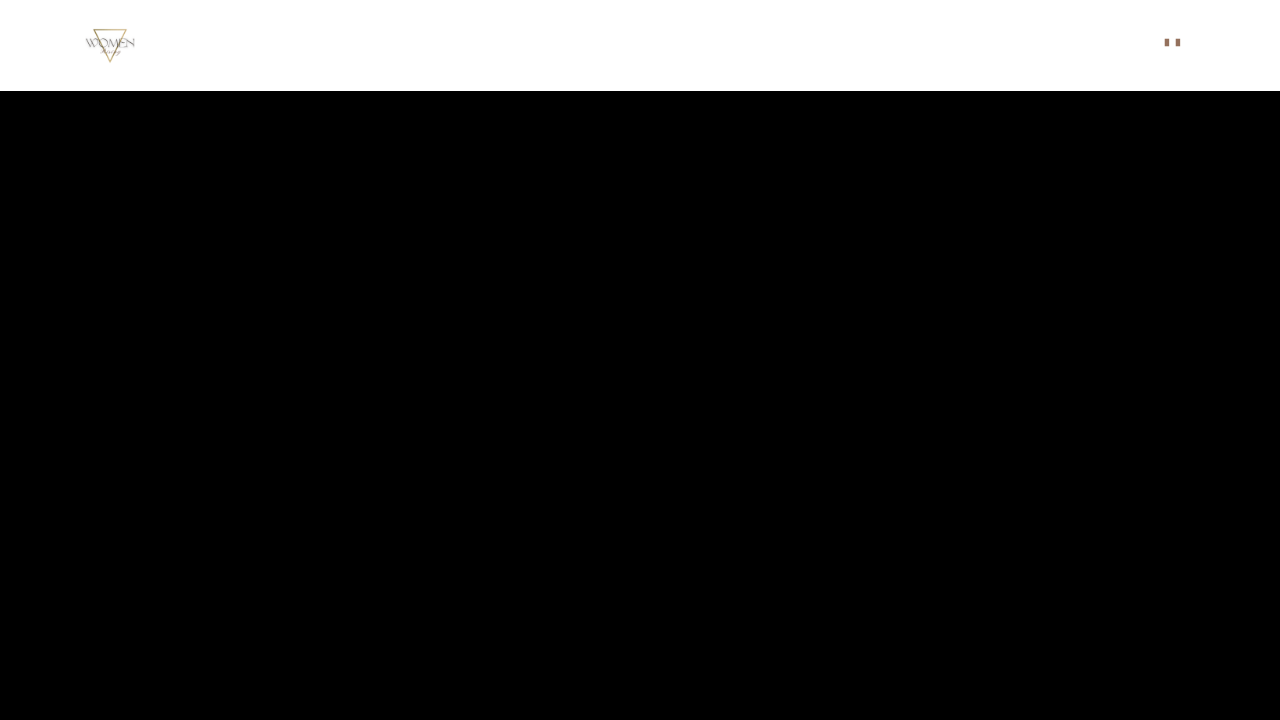 type 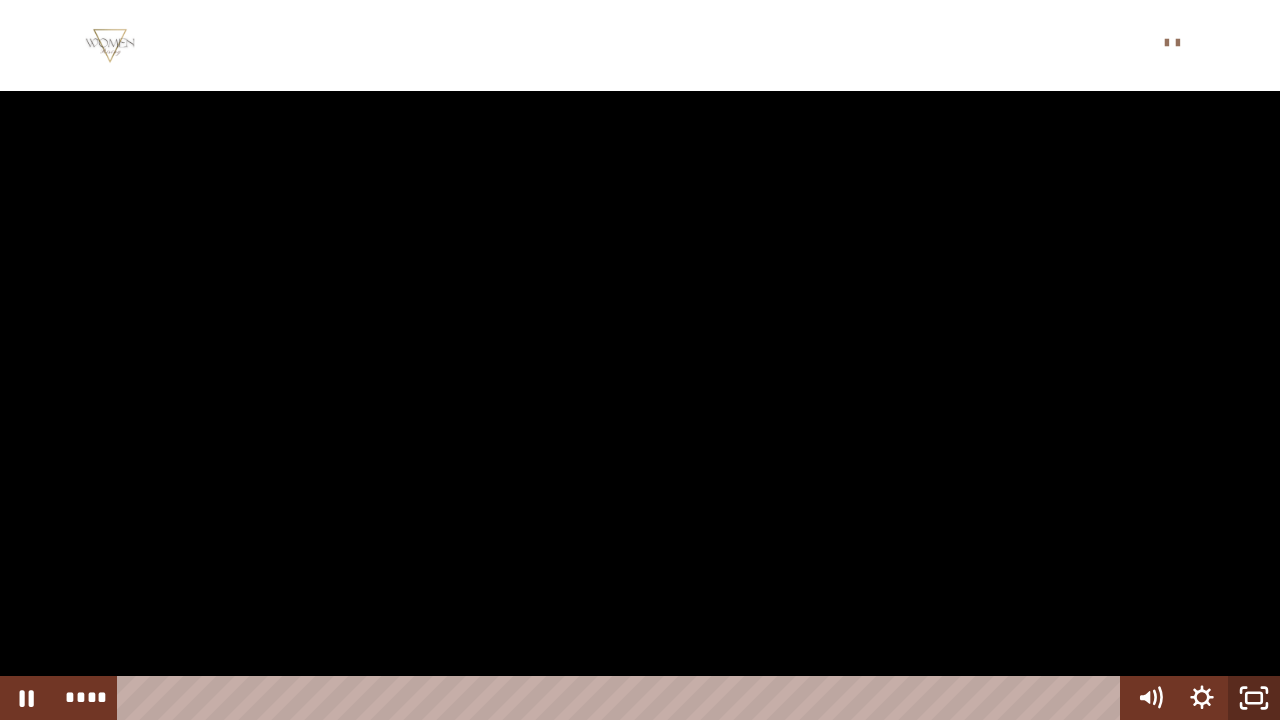 click 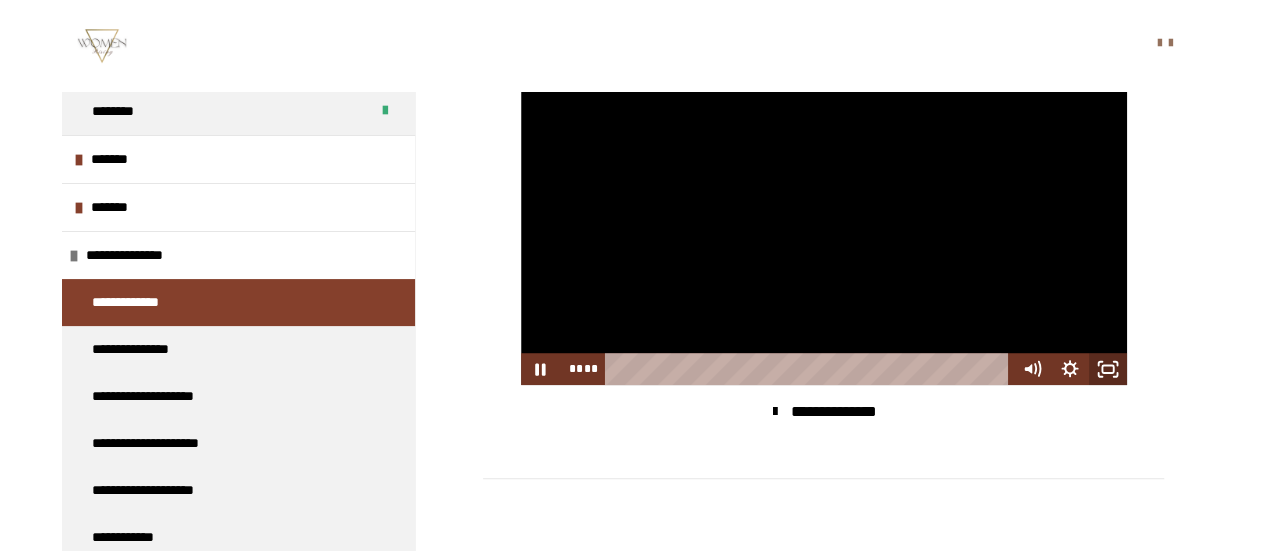 click 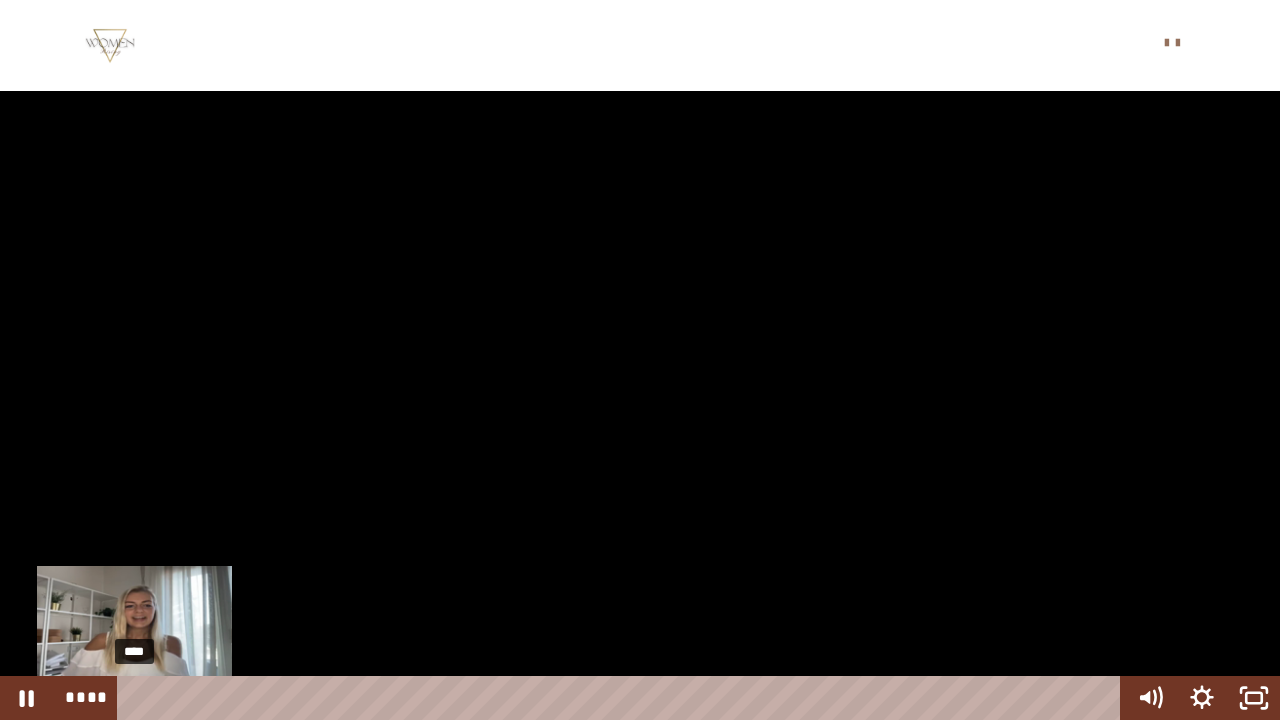 drag, startPoint x: 134, startPoint y: 703, endPoint x: 112, endPoint y: 698, distance: 22.561028 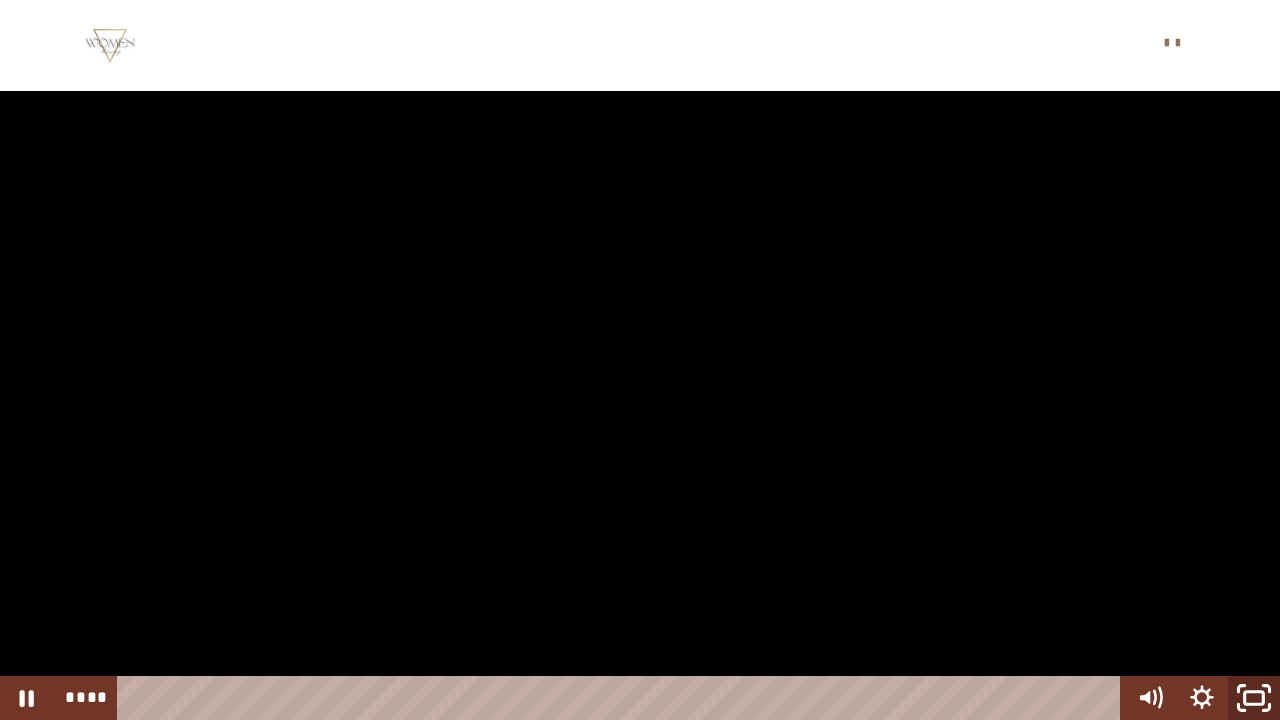 click 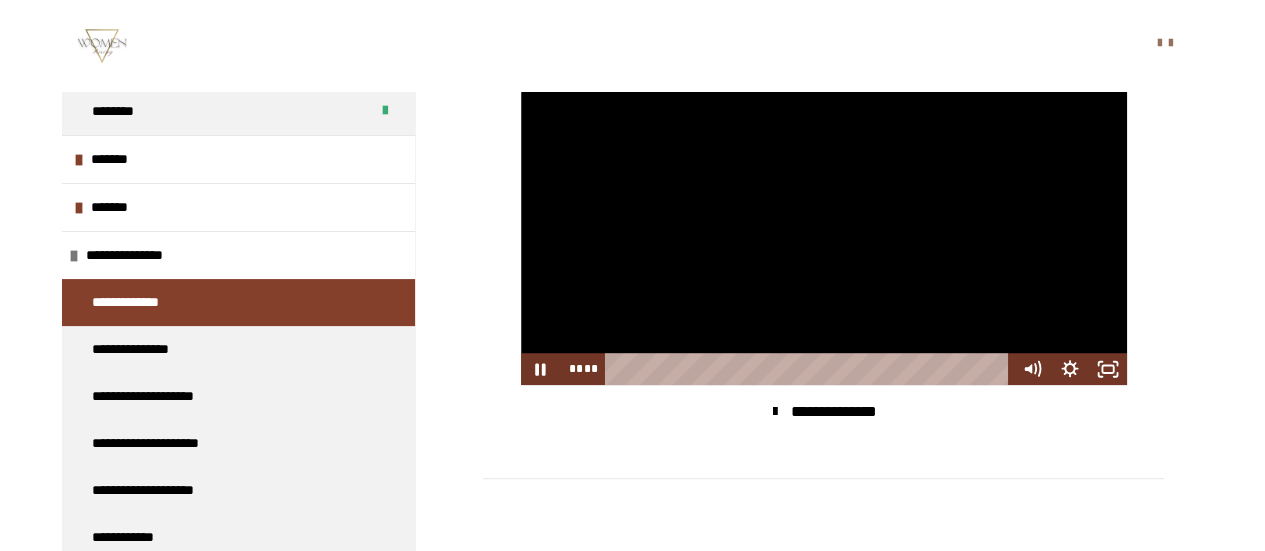 click on "**********" at bounding box center (632, 144) 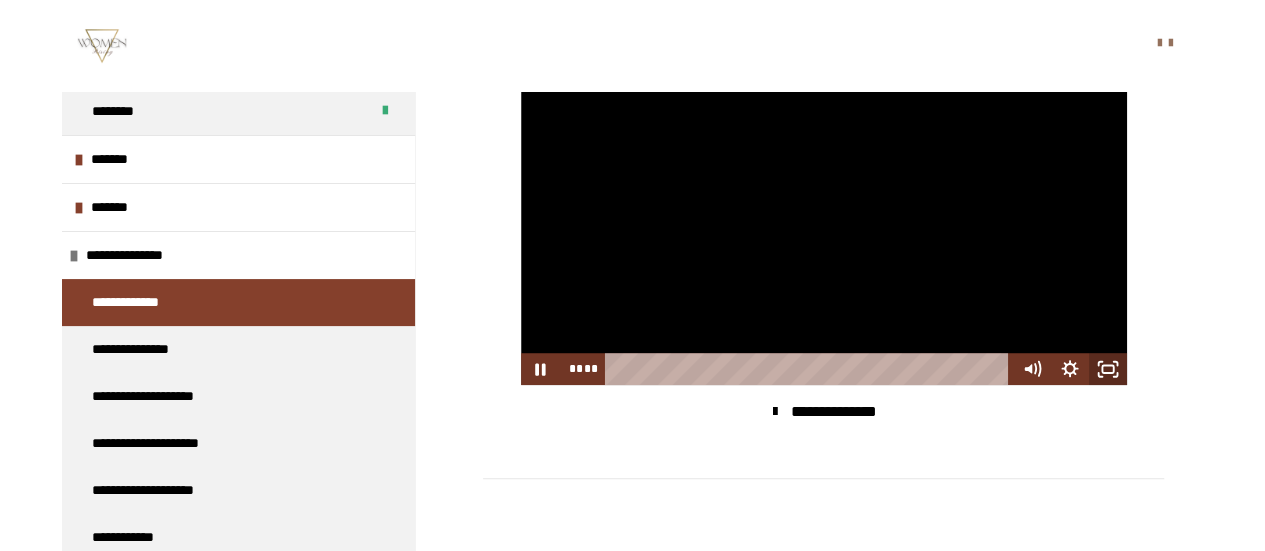 click 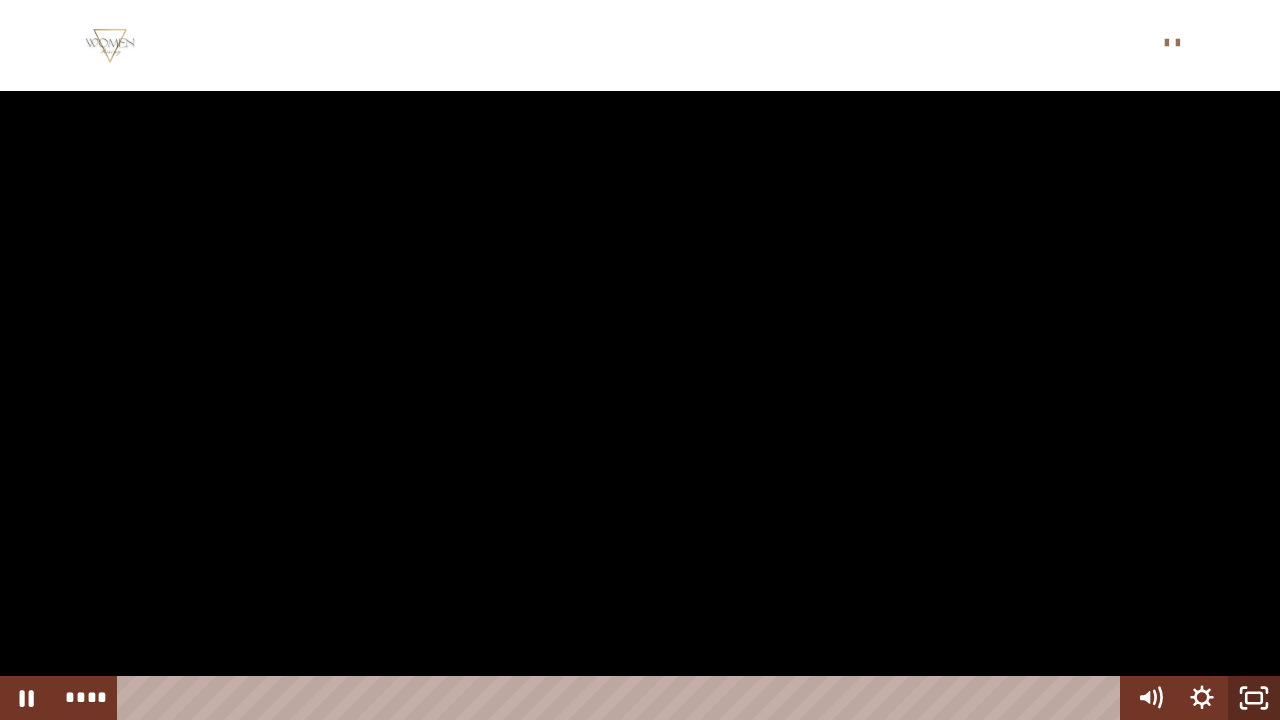 click 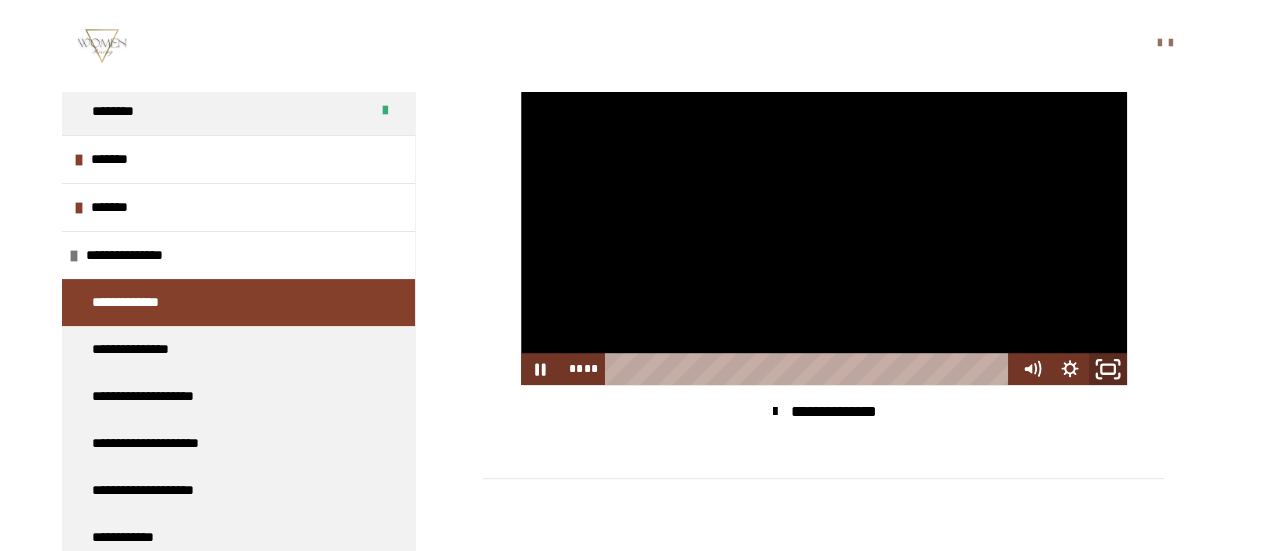 click 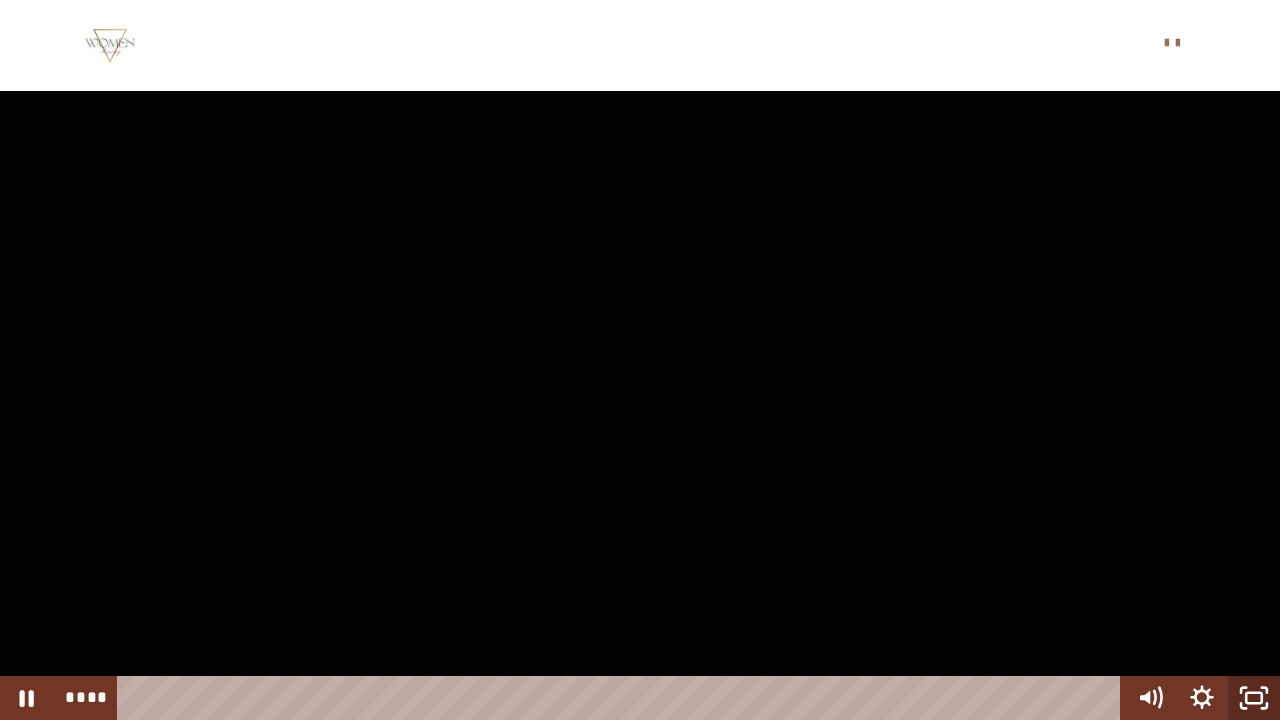 click 